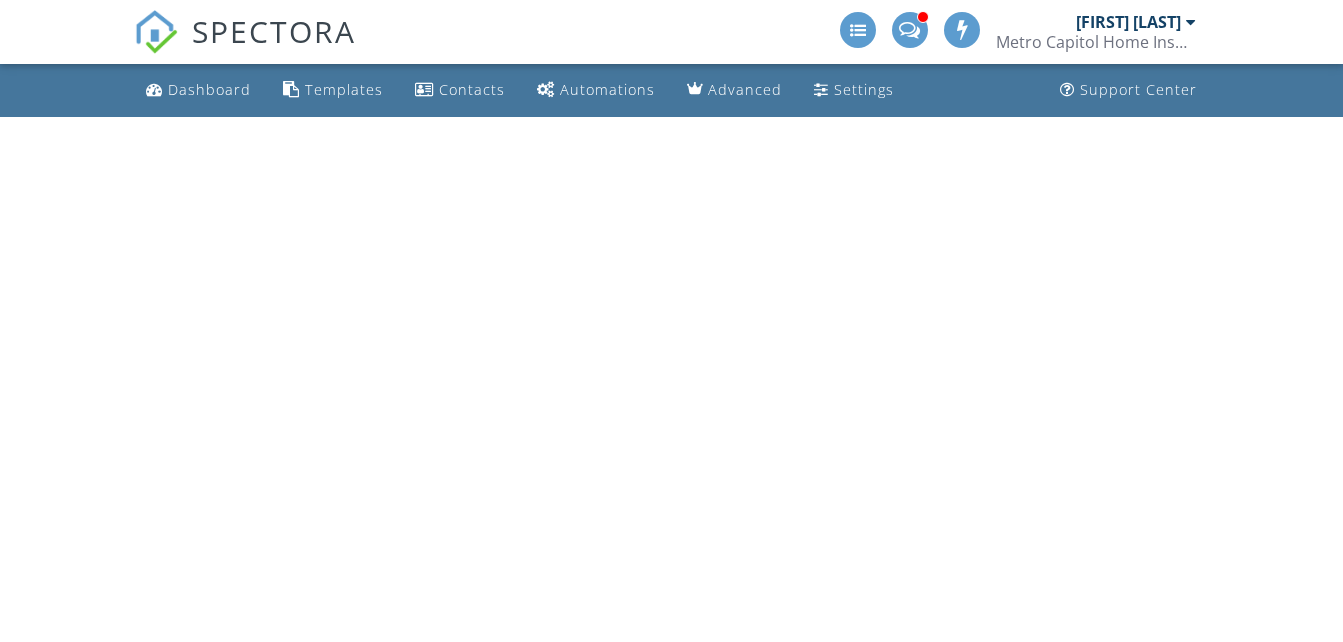 scroll, scrollTop: 0, scrollLeft: 0, axis: both 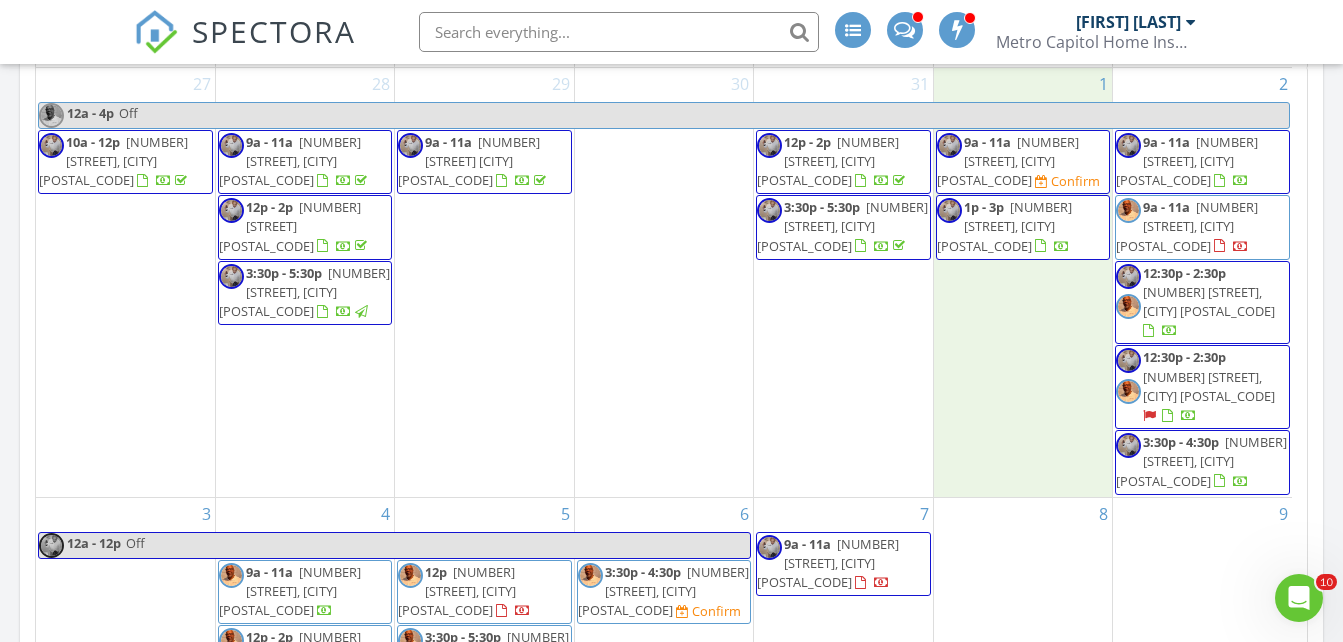 click on "1
9a - 11a
[NUMBER] [STREET], [CITY] [POSTAL_CODE]
Confirm
1p - 3p
[NUMBER] [STREET], [CITY] [POSTAL_CODE]" at bounding box center (1023, 282) 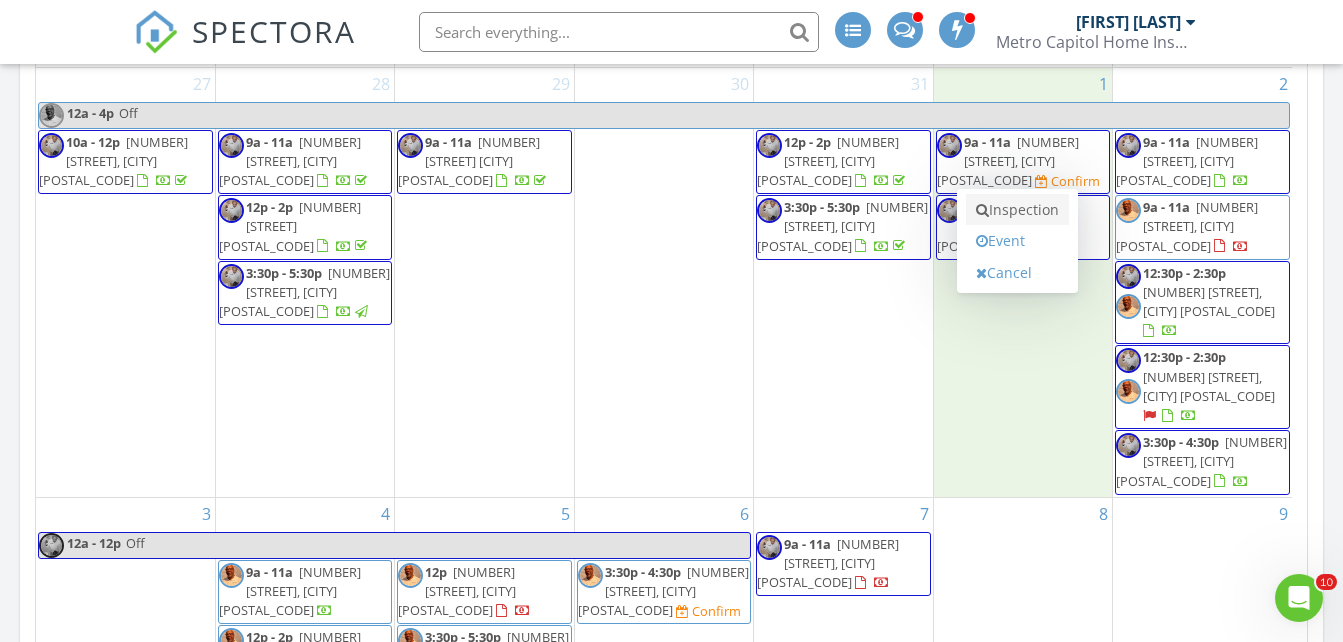 click on "Inspection" at bounding box center (1017, 210) 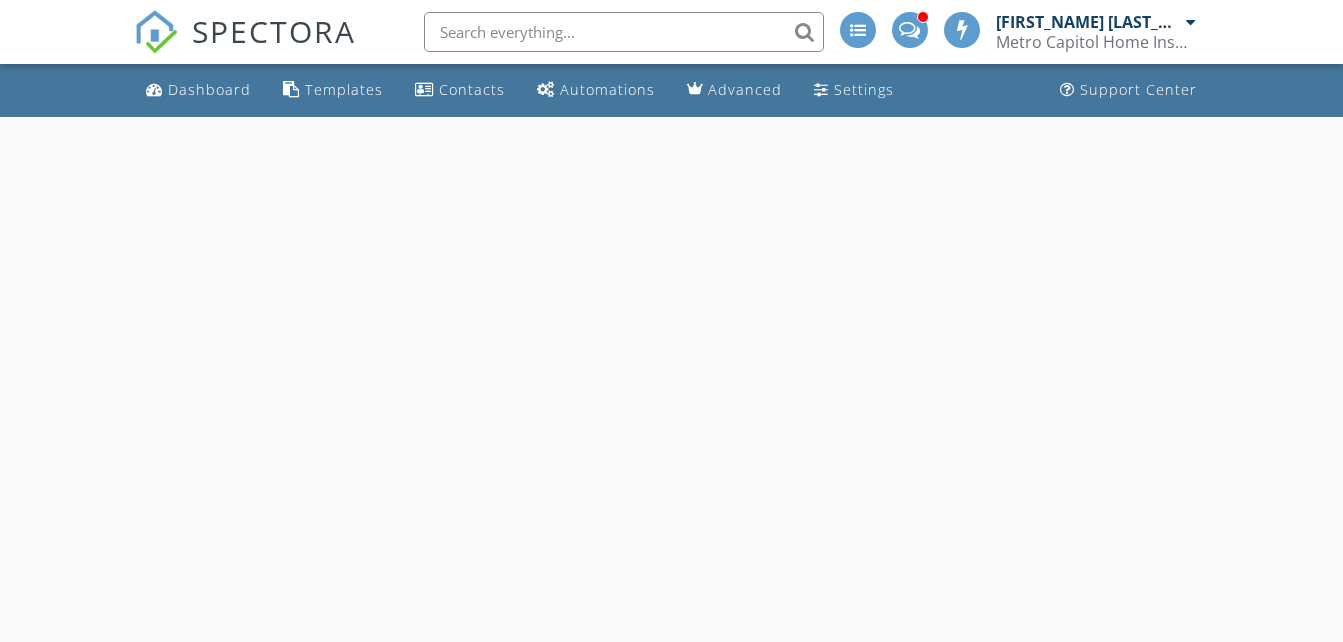 scroll, scrollTop: 0, scrollLeft: 0, axis: both 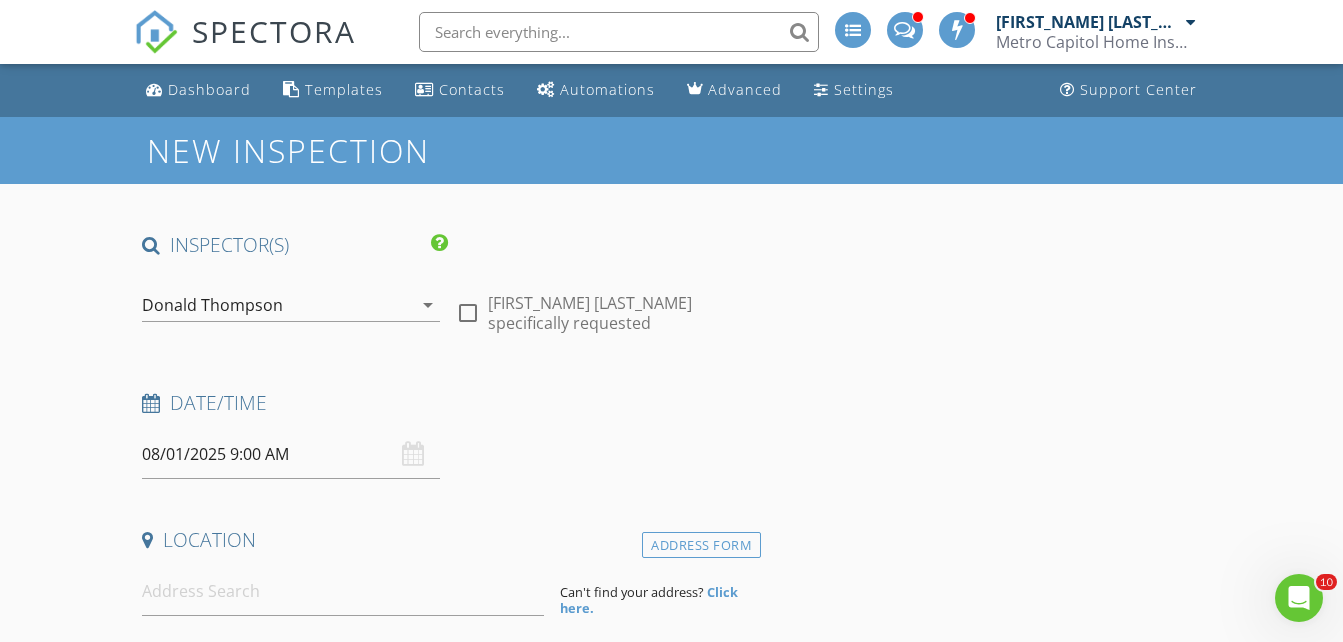 click on "arrow_drop_down" at bounding box center (428, 305) 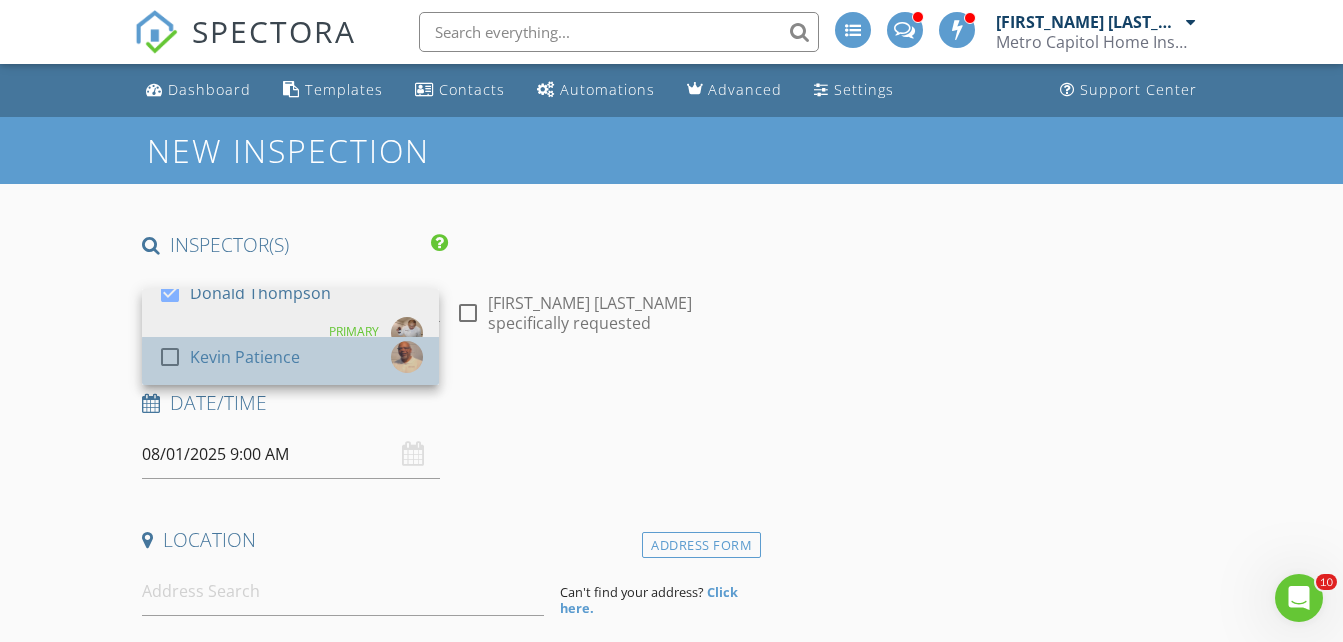 click on "check_box_outline_blank   Kevin Patience" at bounding box center (290, 361) 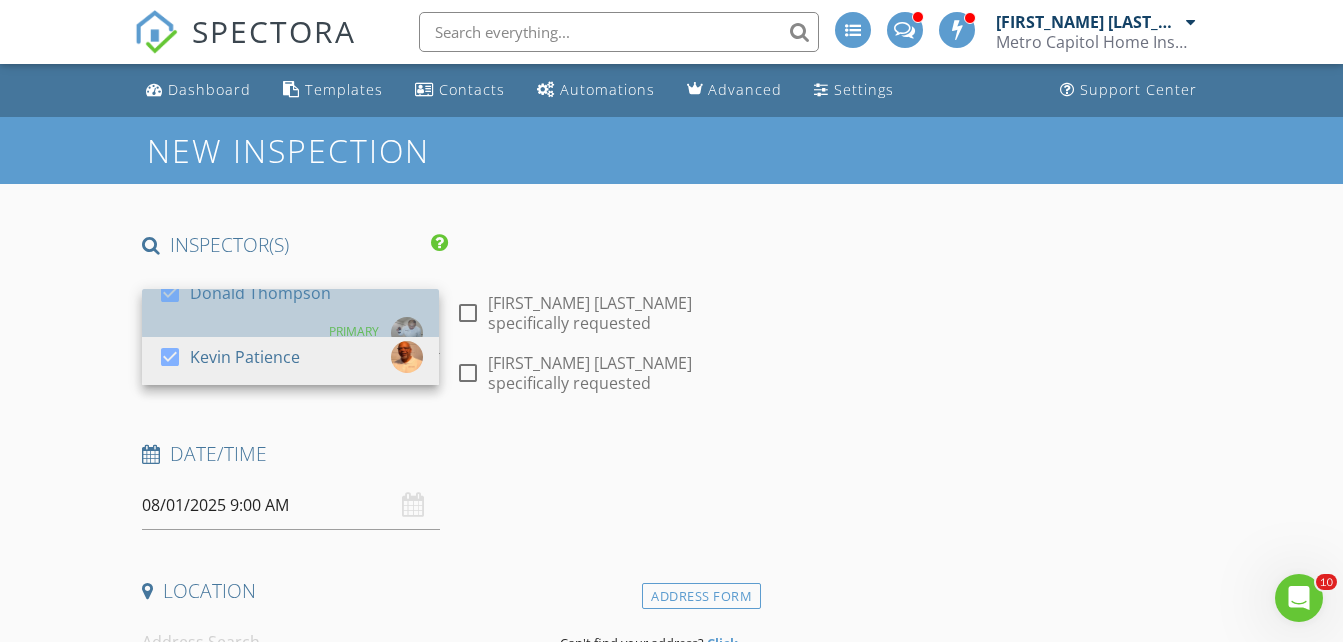 click on "PRIMARY" at bounding box center (354, 332) 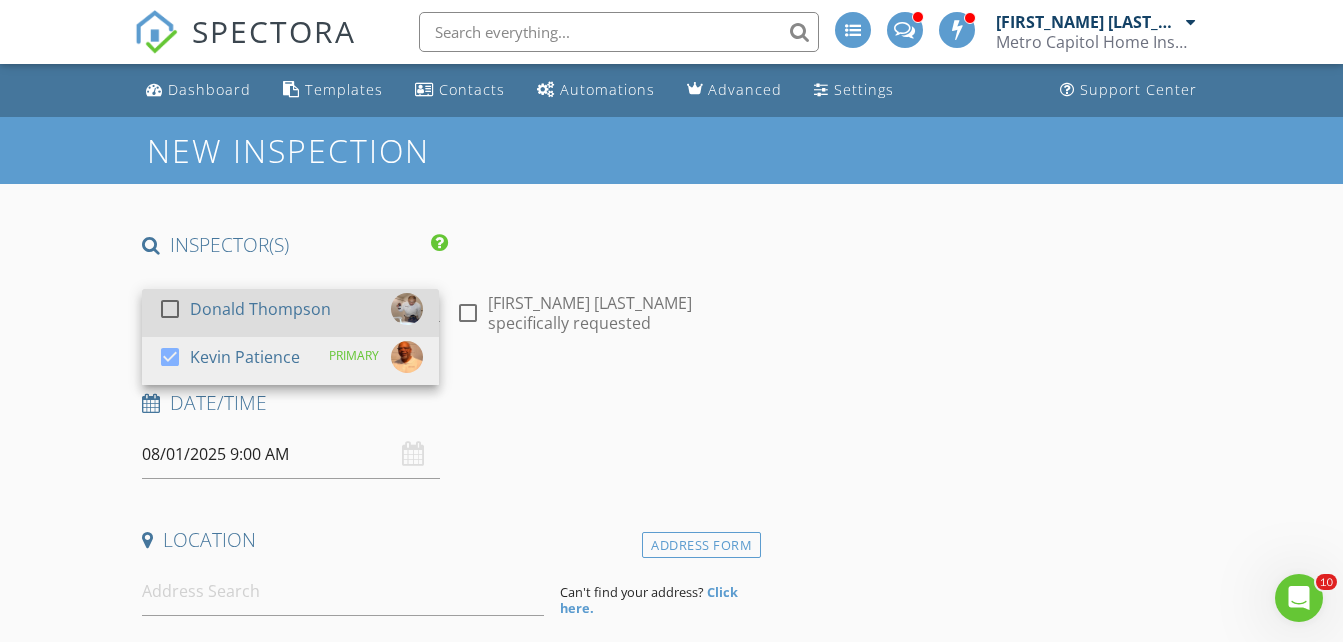 click on "08/01/2025 9:00 AM" at bounding box center [290, 454] 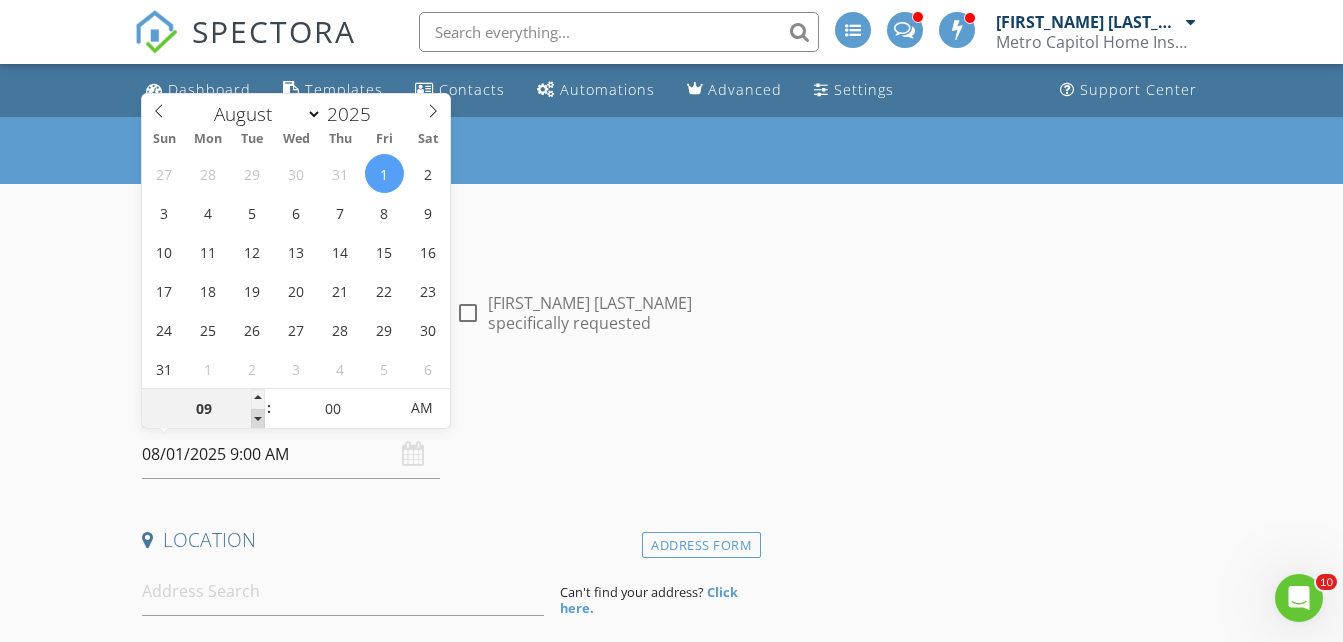 type on "08" 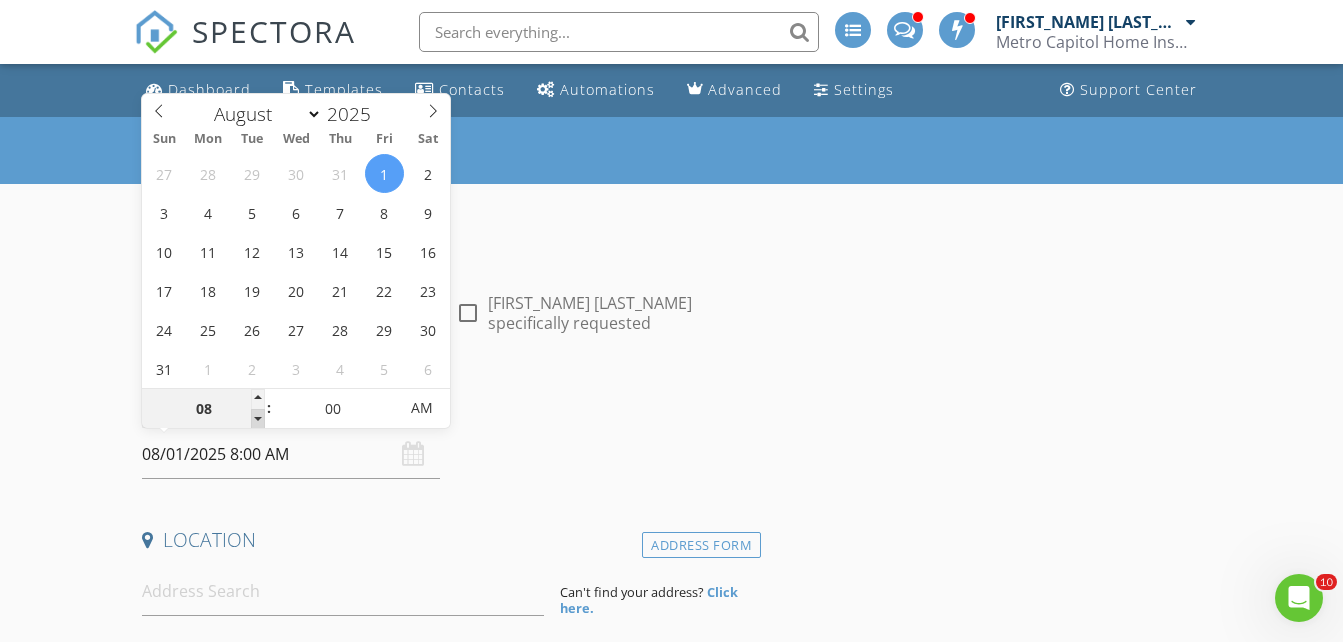 click at bounding box center [258, 419] 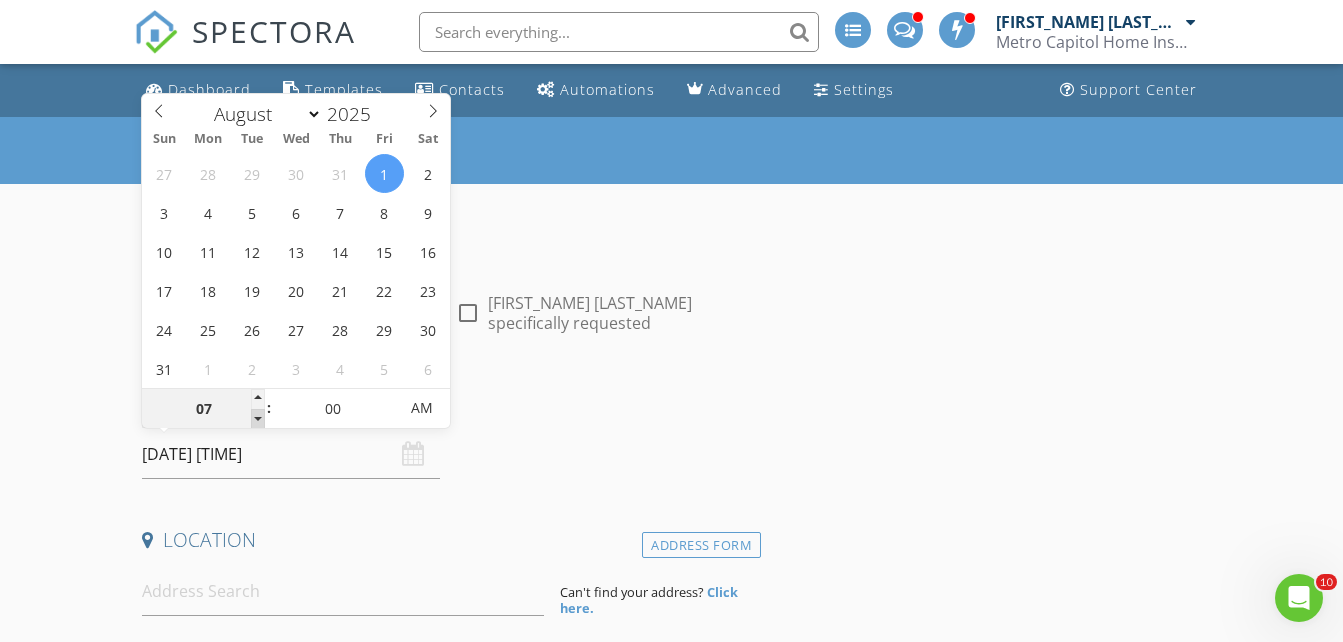 click at bounding box center (258, 419) 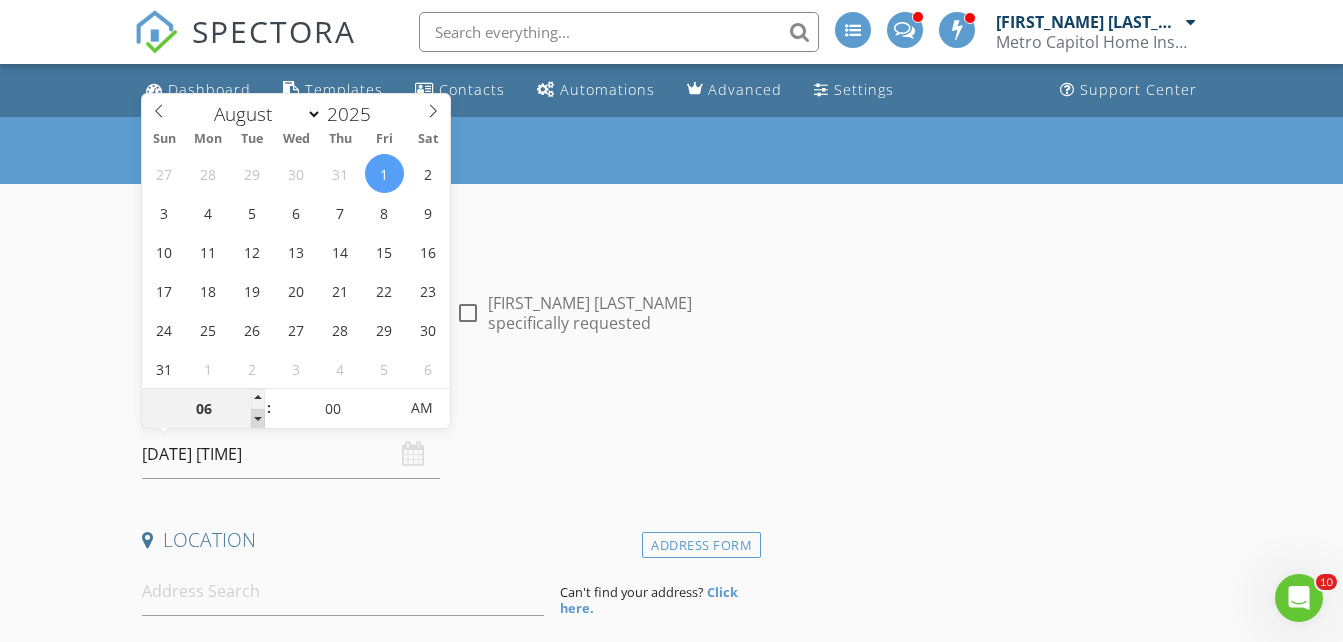 click at bounding box center [258, 419] 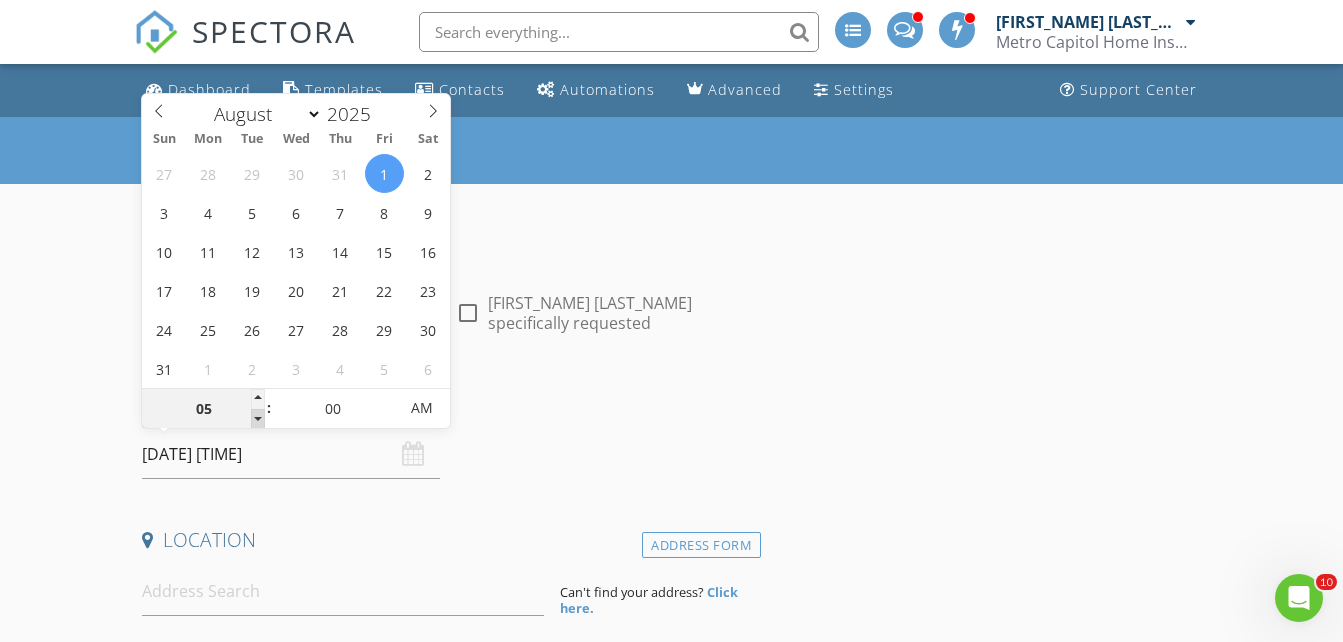 click at bounding box center (258, 419) 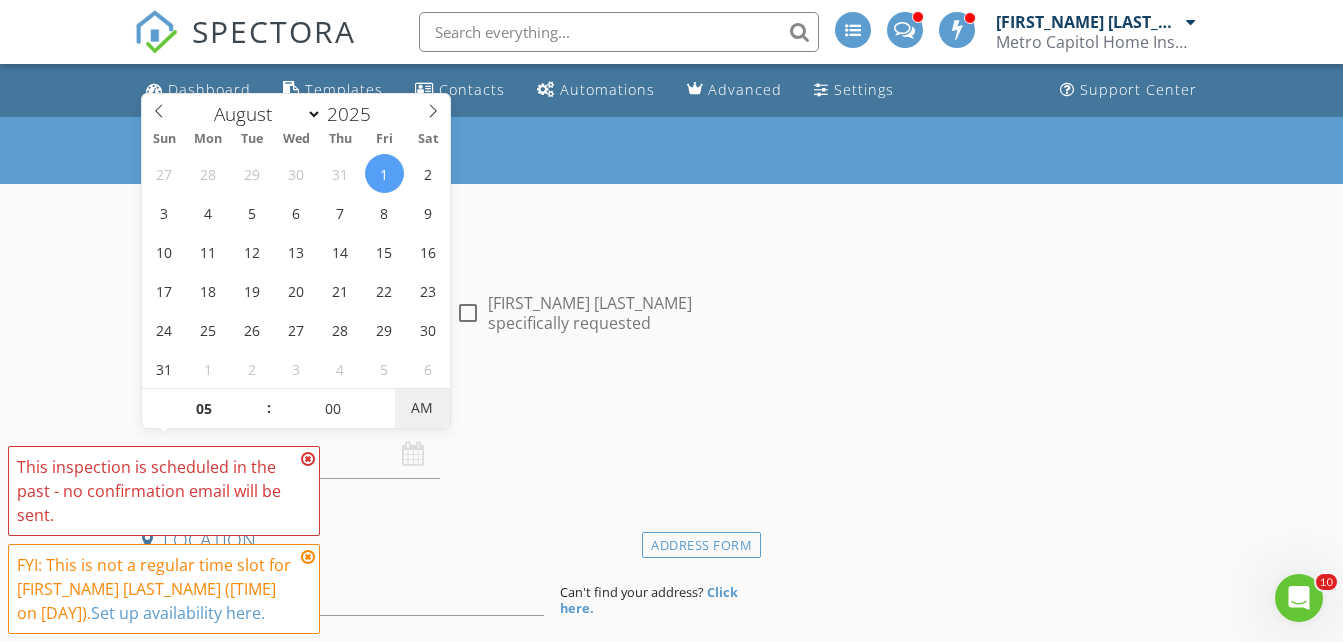 type on "08/01/2025 5:00 PM" 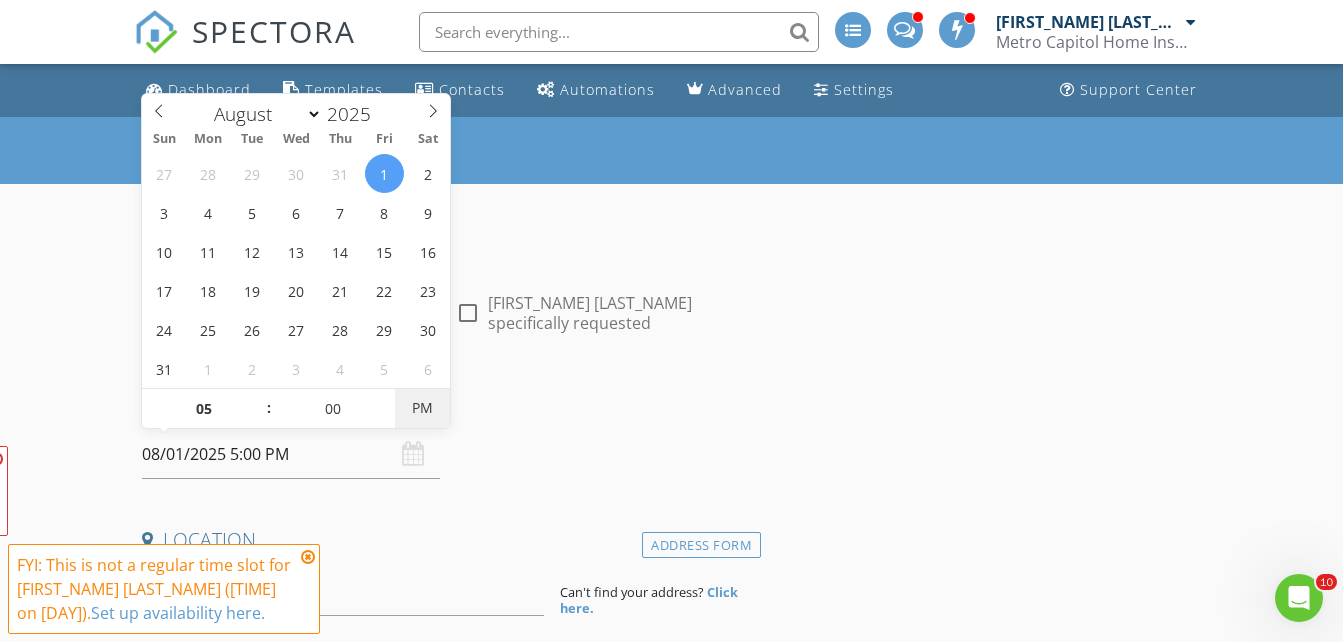 drag, startPoint x: 255, startPoint y: 421, endPoint x: 426, endPoint y: 403, distance: 171.94476 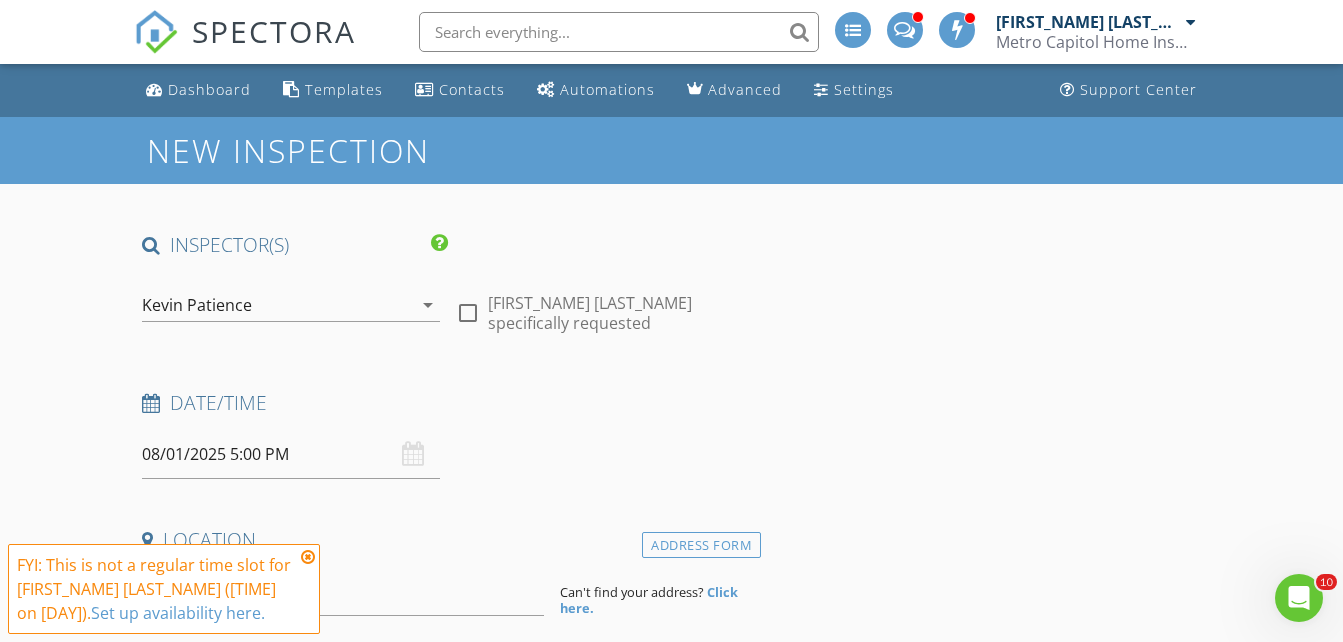 click on "Location" at bounding box center (447, 540) 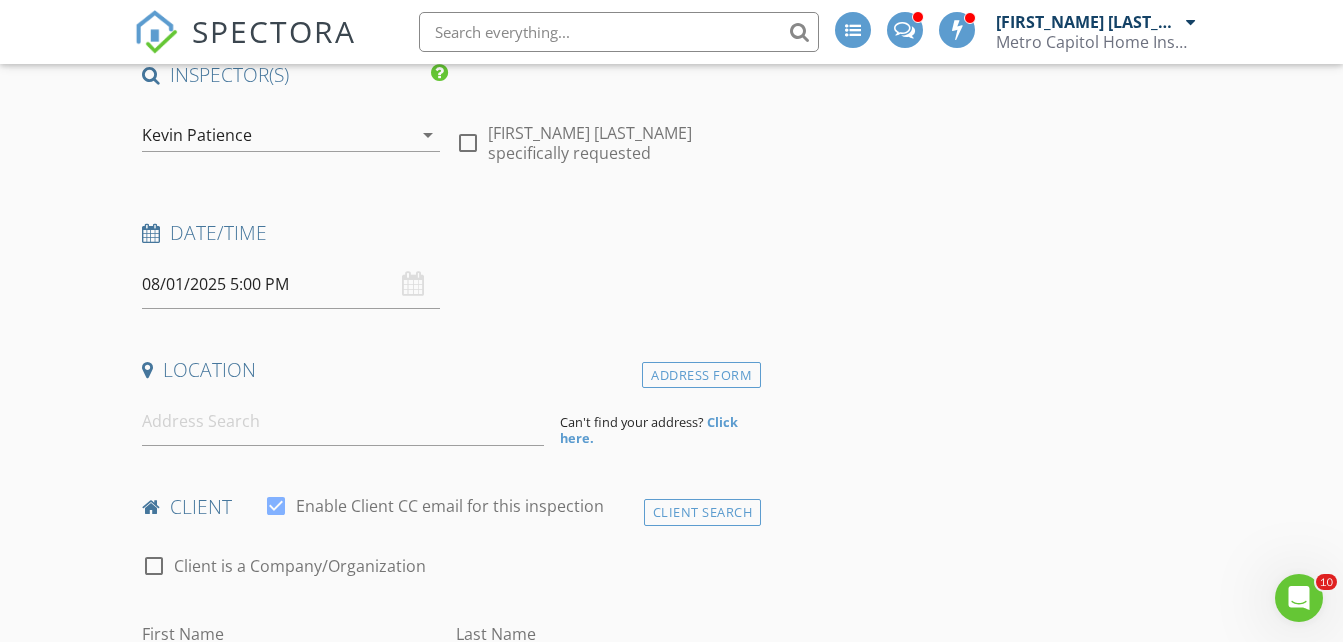 scroll, scrollTop: 189, scrollLeft: 0, axis: vertical 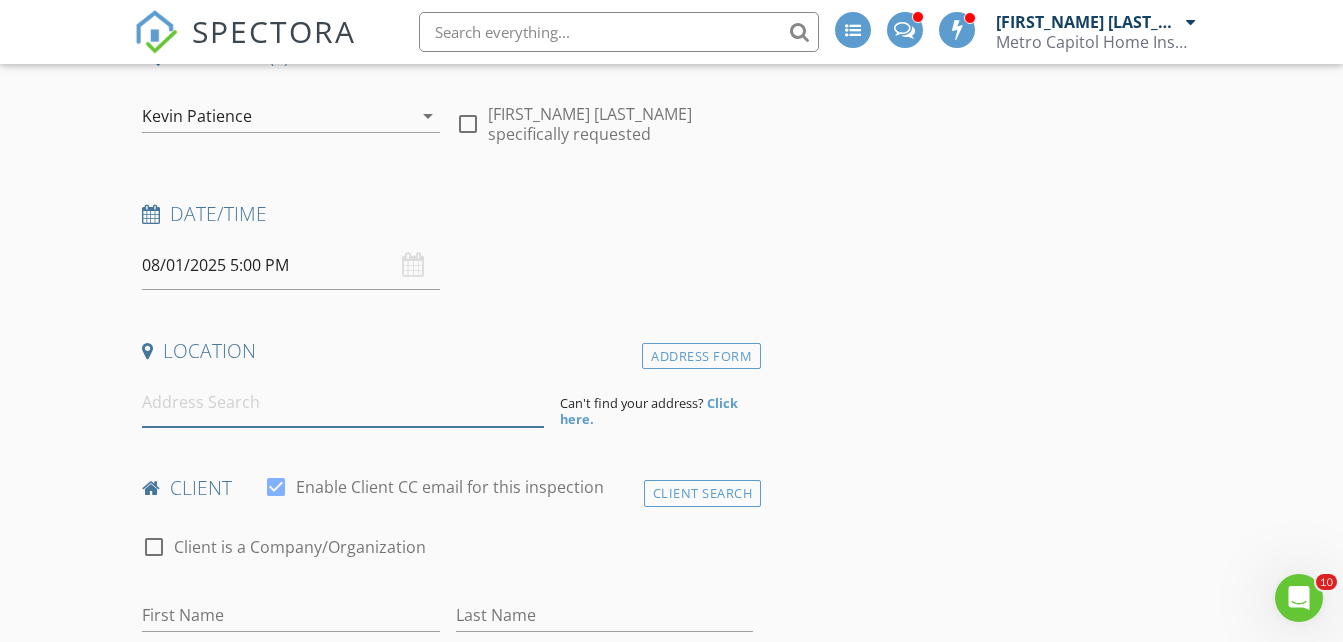 click at bounding box center (343, 402) 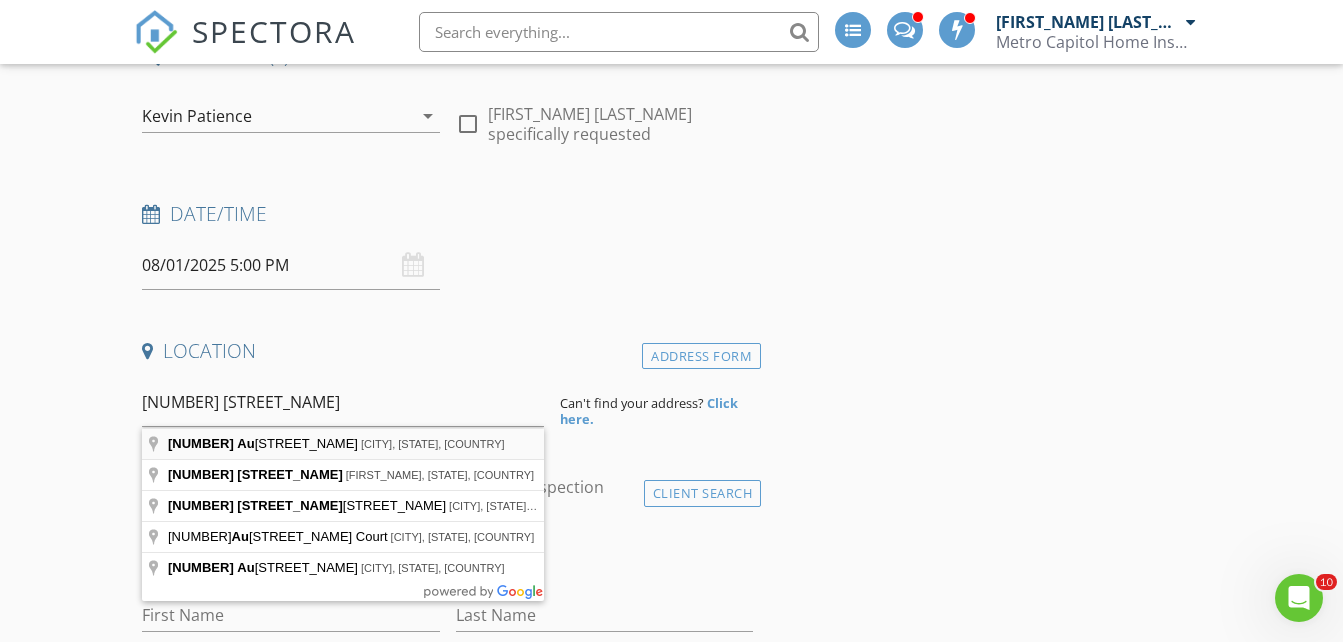 type on "10114 Autumn Ridge Court, Bowie, MD, USA" 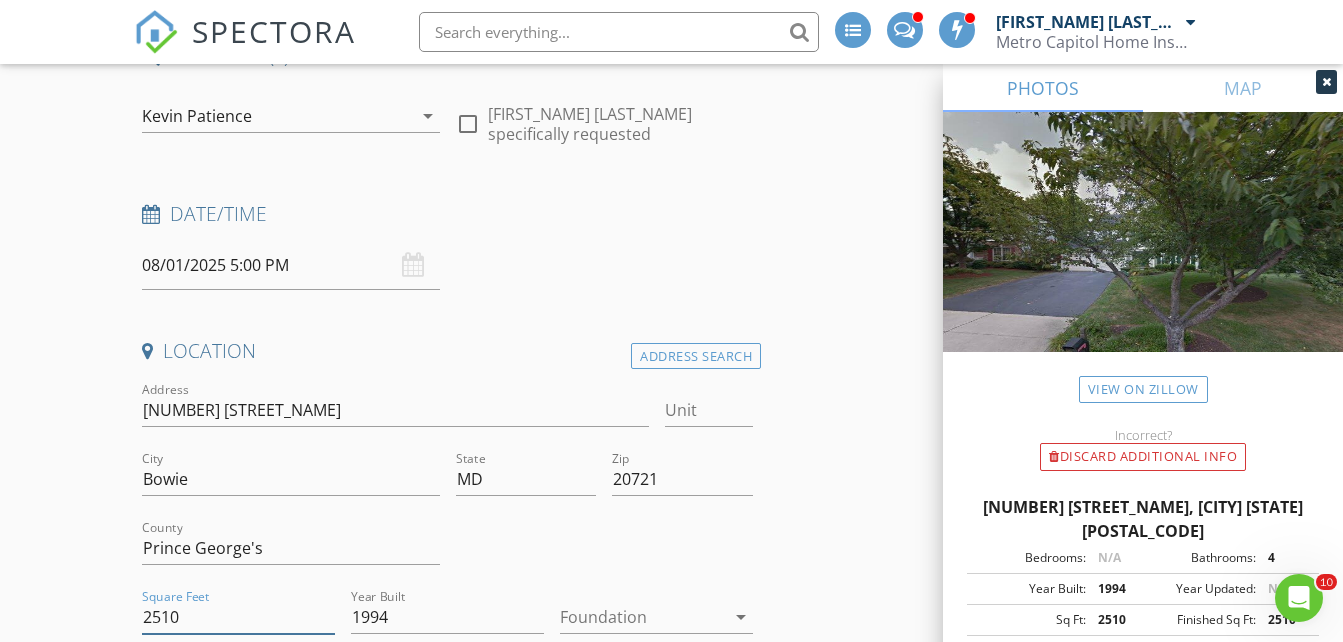 click on "2510" at bounding box center [238, 617] 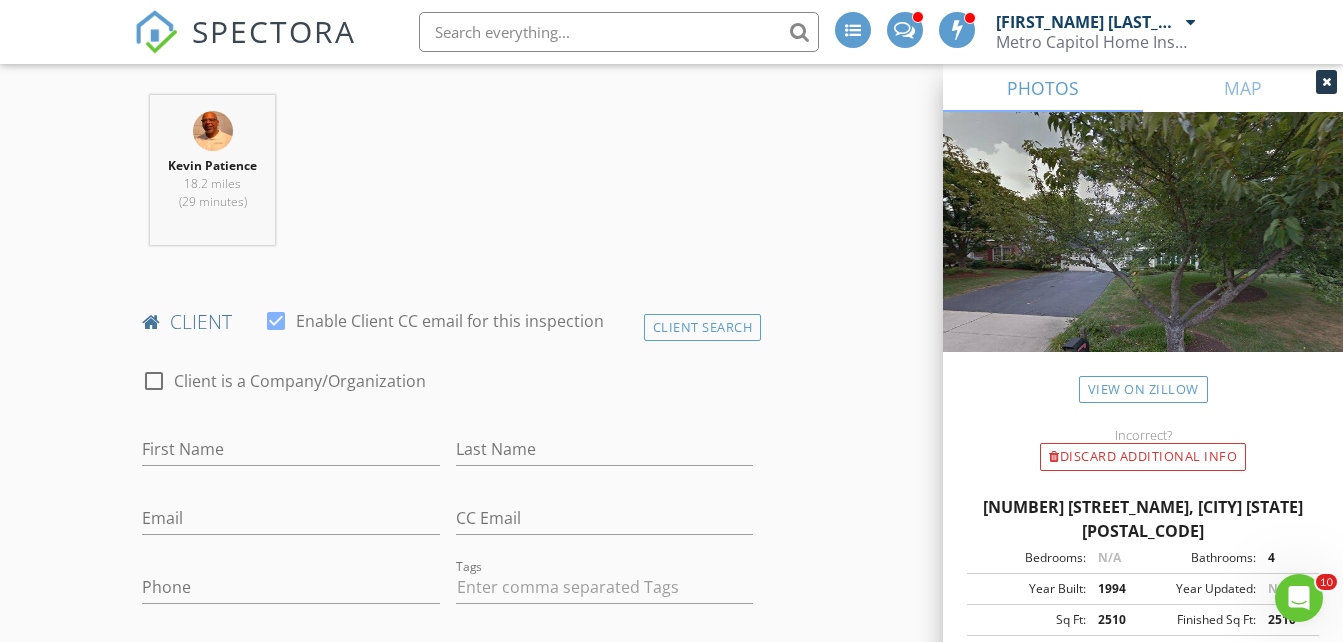 scroll, scrollTop: 765, scrollLeft: 0, axis: vertical 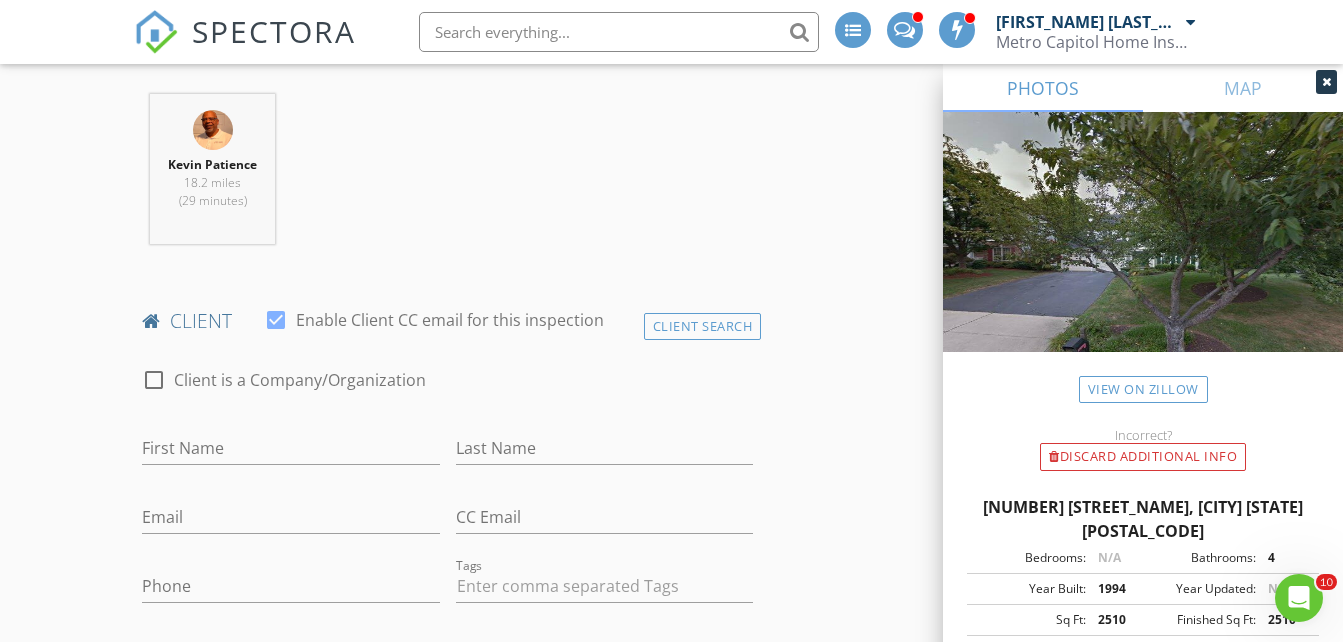 type on "3710" 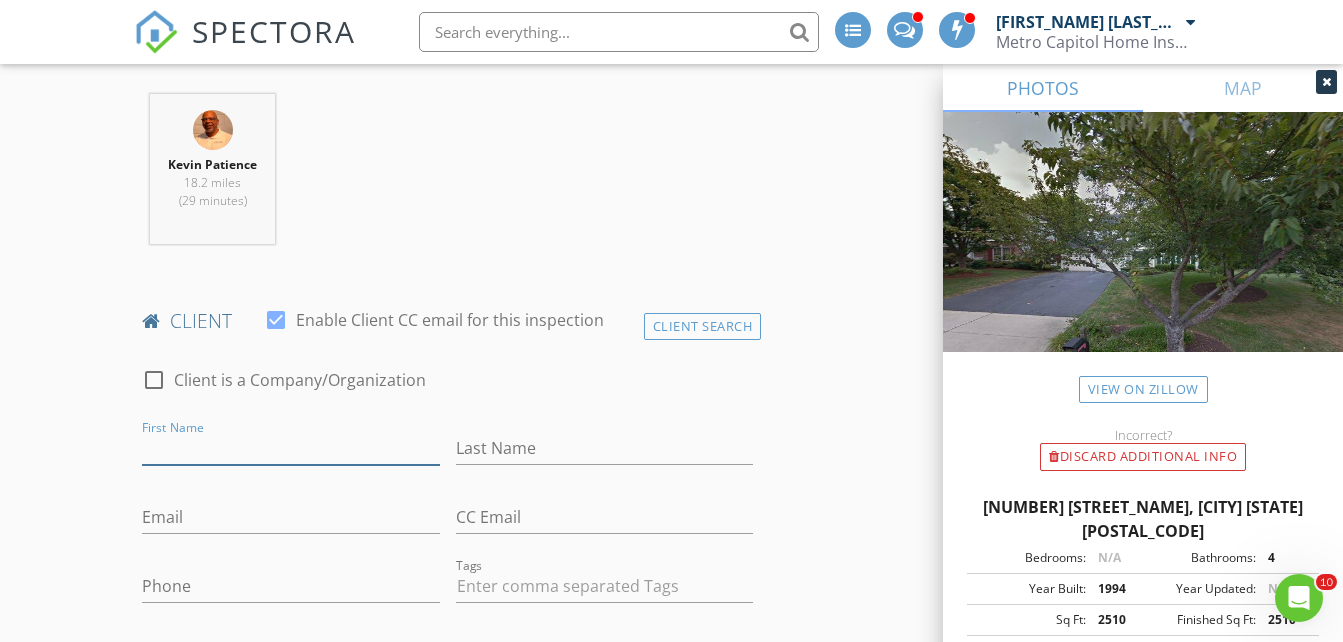 click on "First Name" at bounding box center (290, 448) 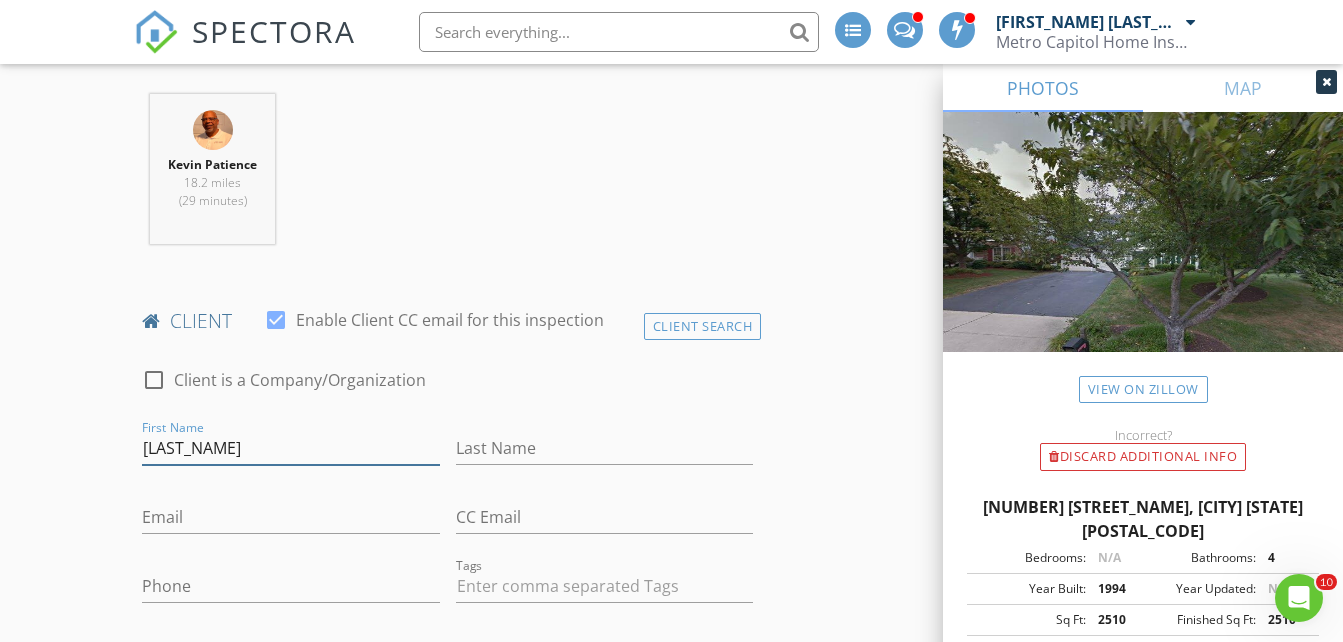 type on "Minerva" 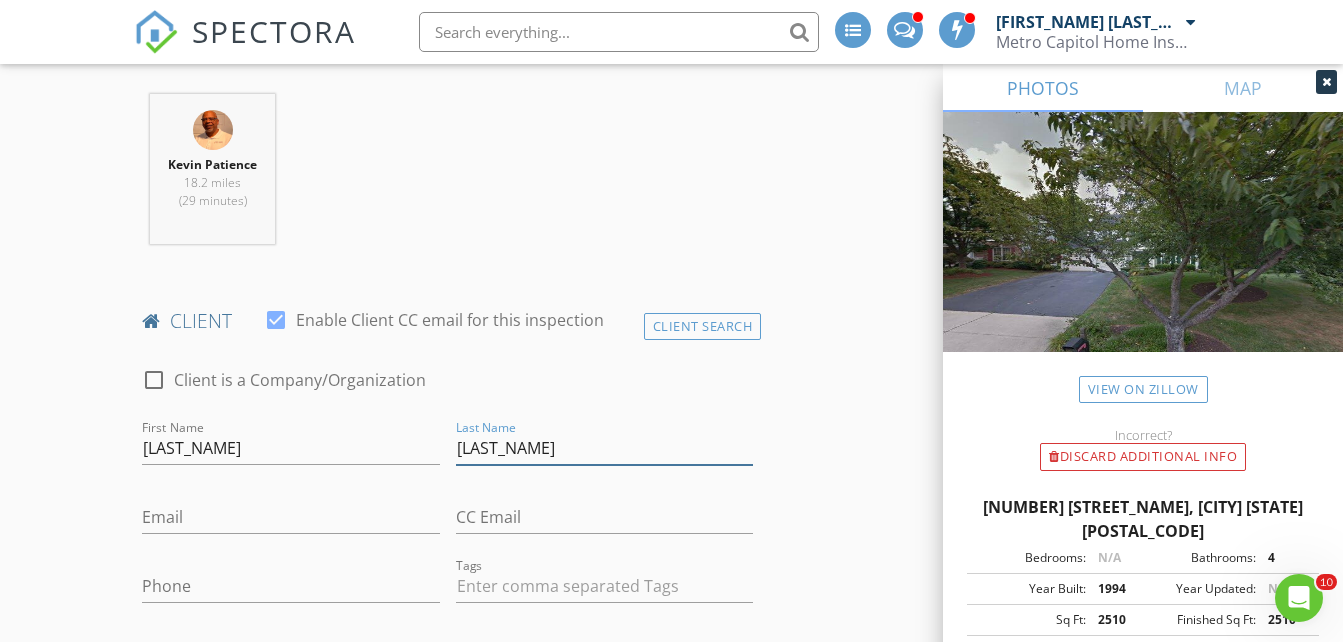 type on "Slader" 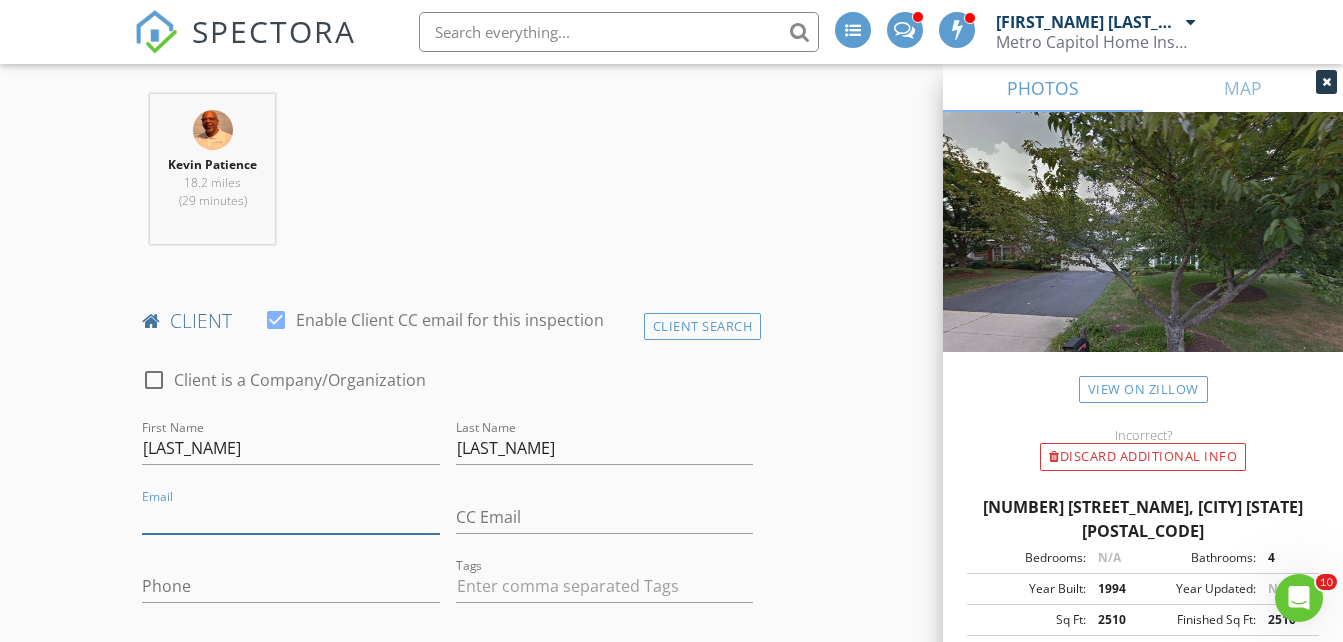 click on "Email" at bounding box center (290, 517) 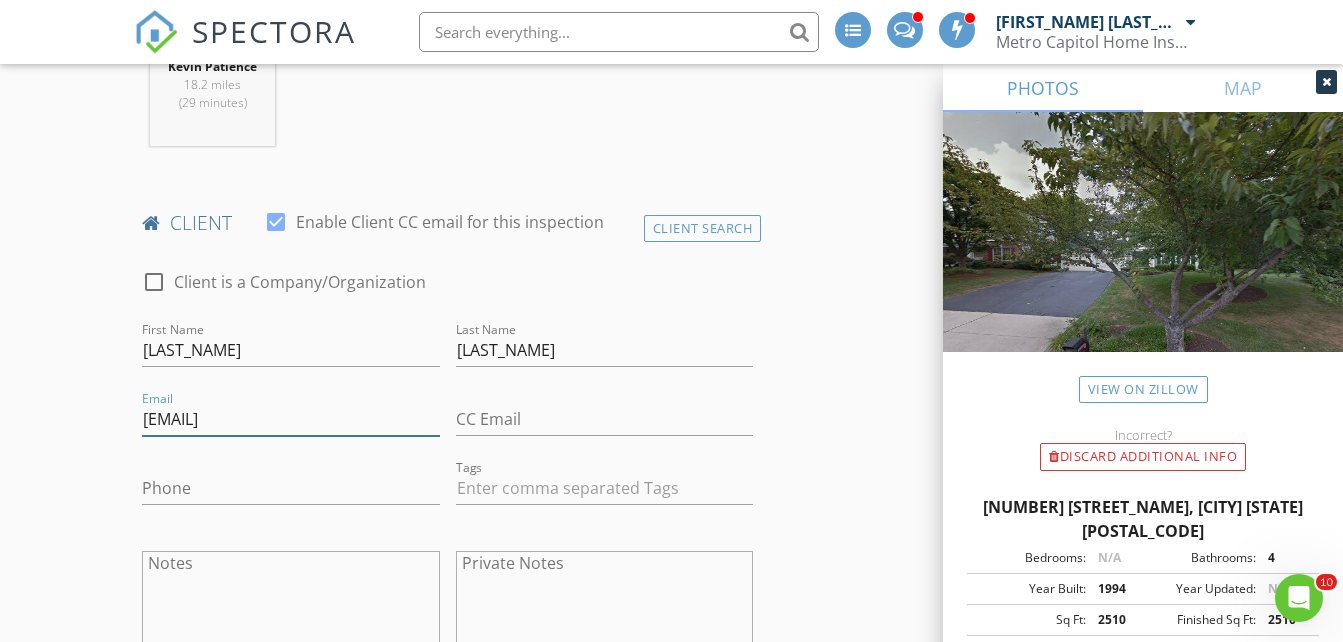 scroll, scrollTop: 866, scrollLeft: 0, axis: vertical 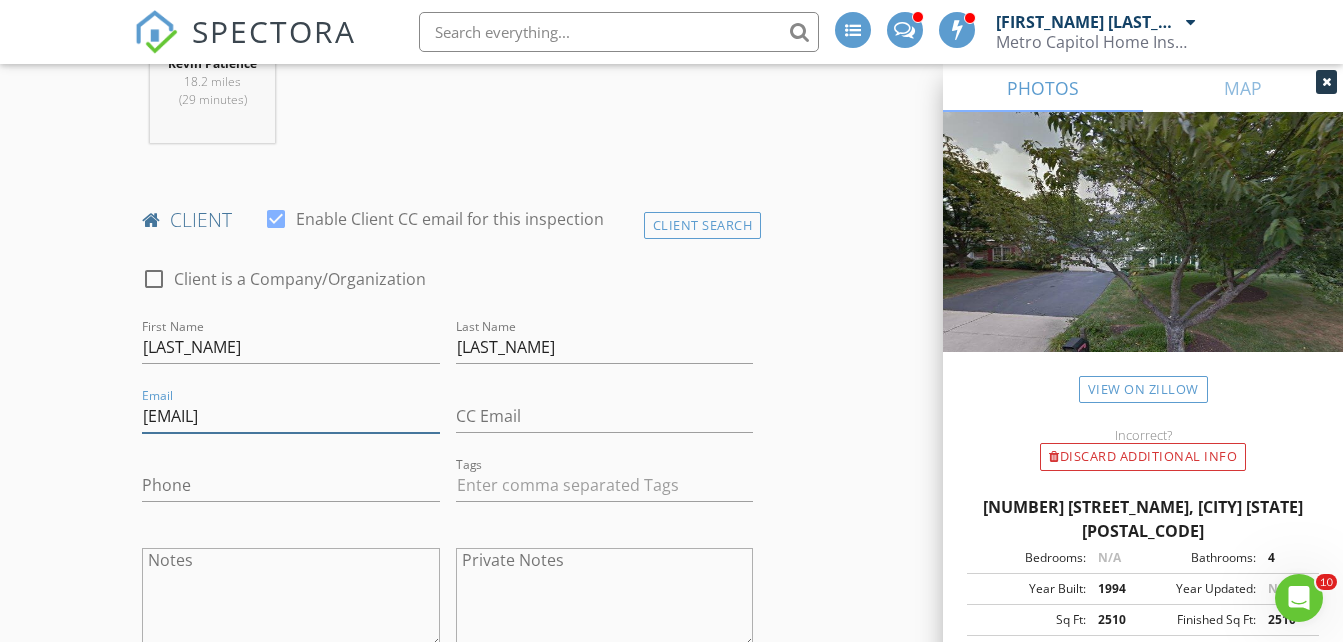 type on "minervasla@yahoo.com" 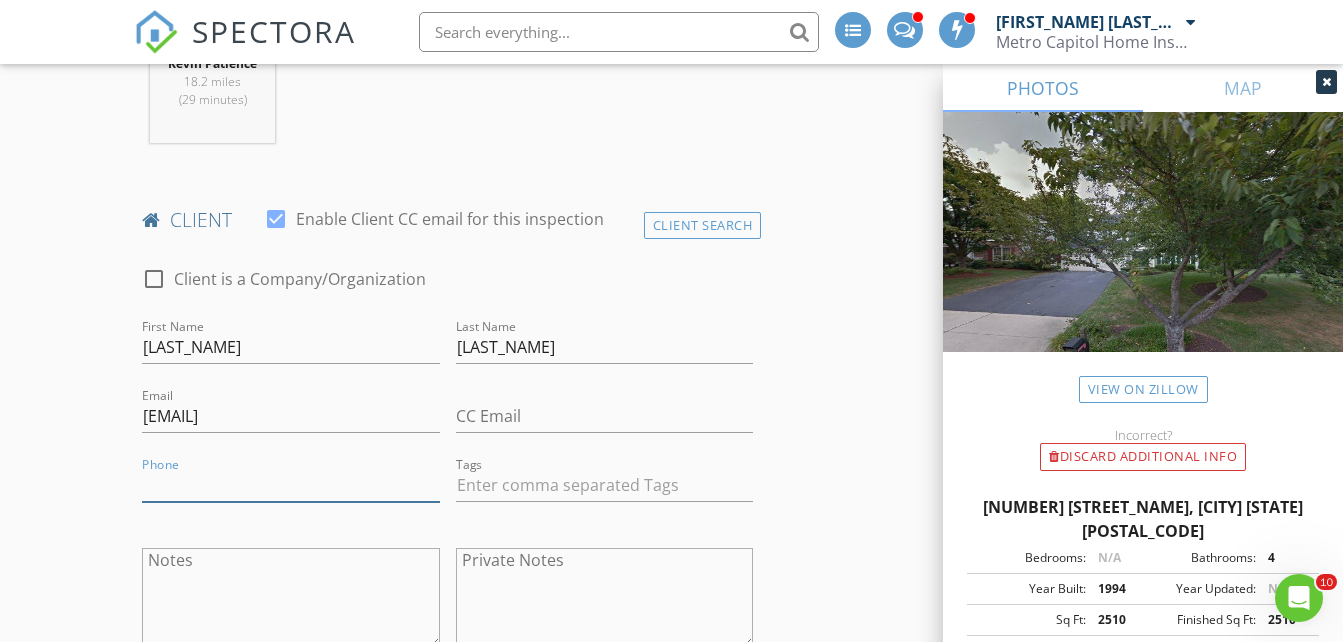 click on "Phone" at bounding box center (290, 485) 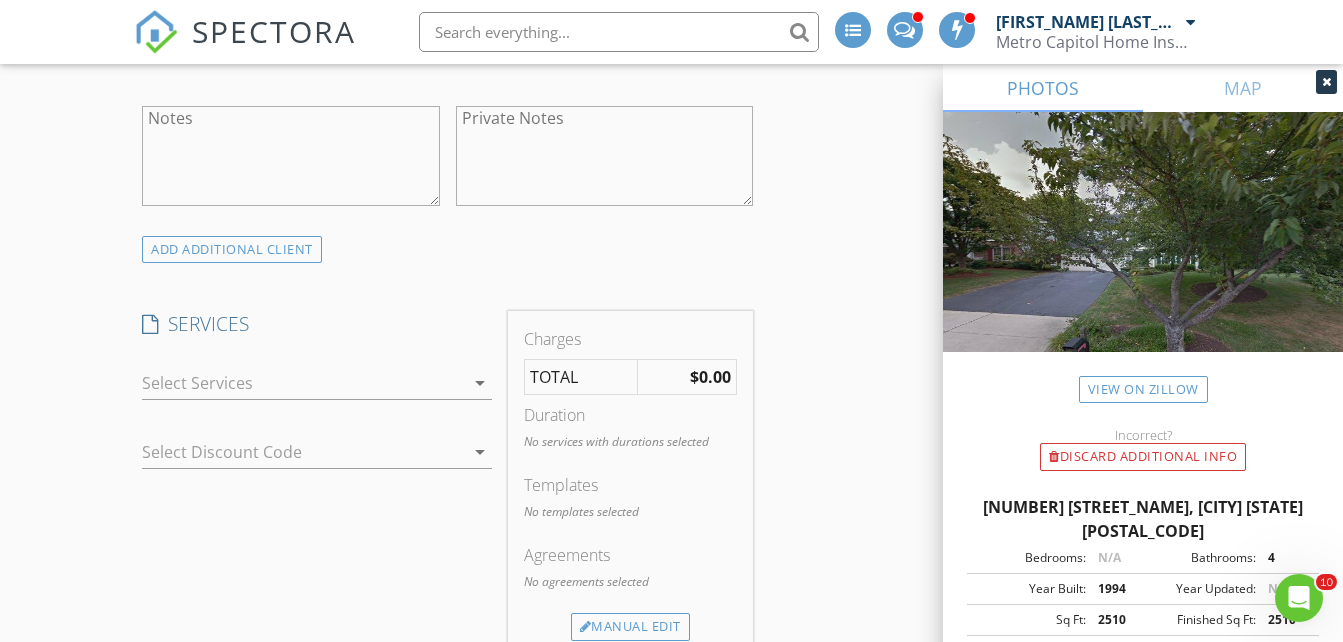 scroll, scrollTop: 1314, scrollLeft: 0, axis: vertical 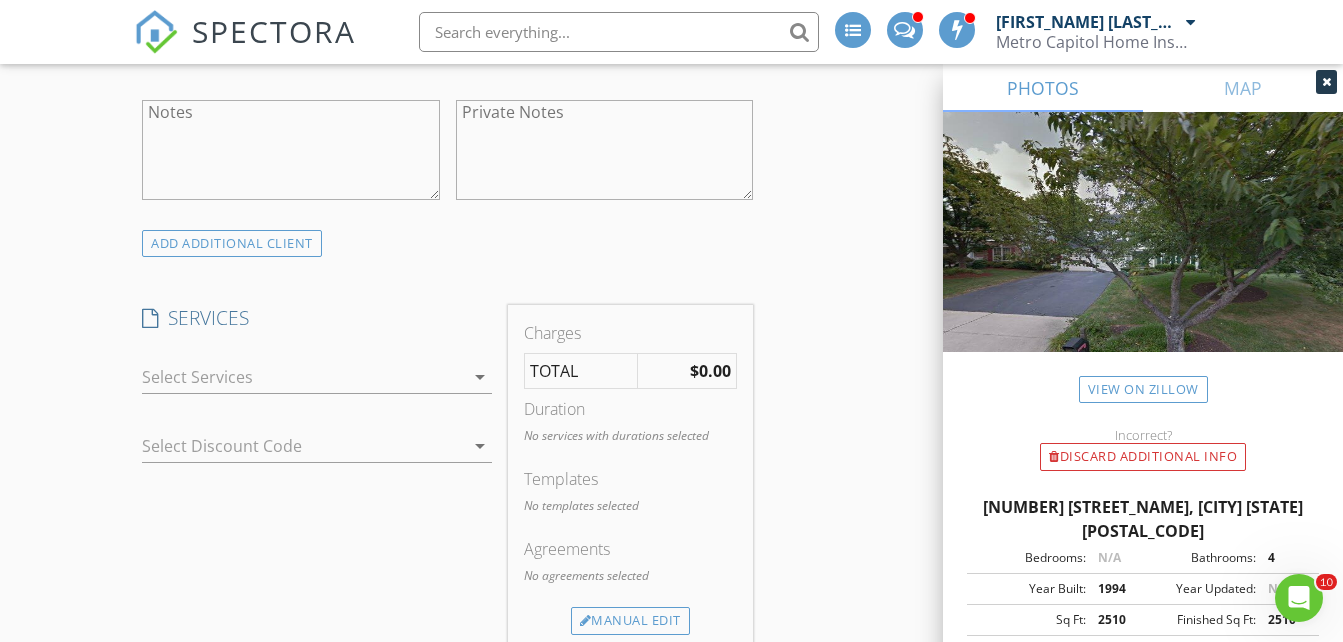 type on "301-281-7730" 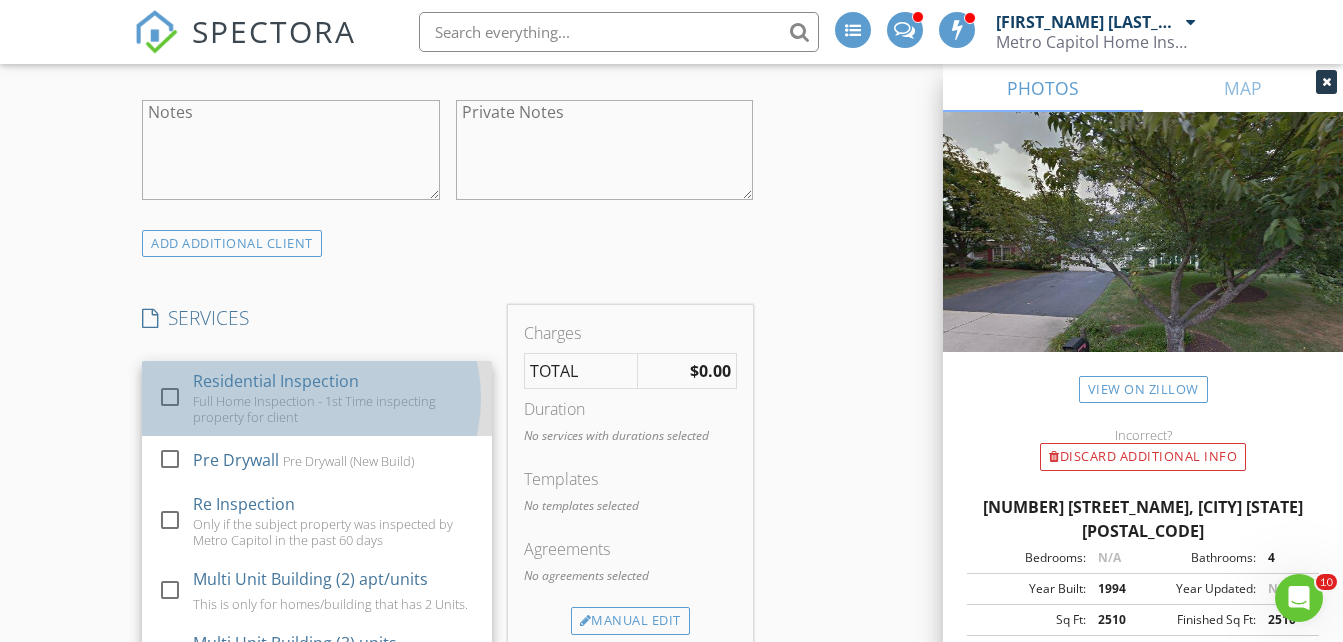 click on "Full Home Inspection - 1st Time inspecting property for client" at bounding box center (335, 409) 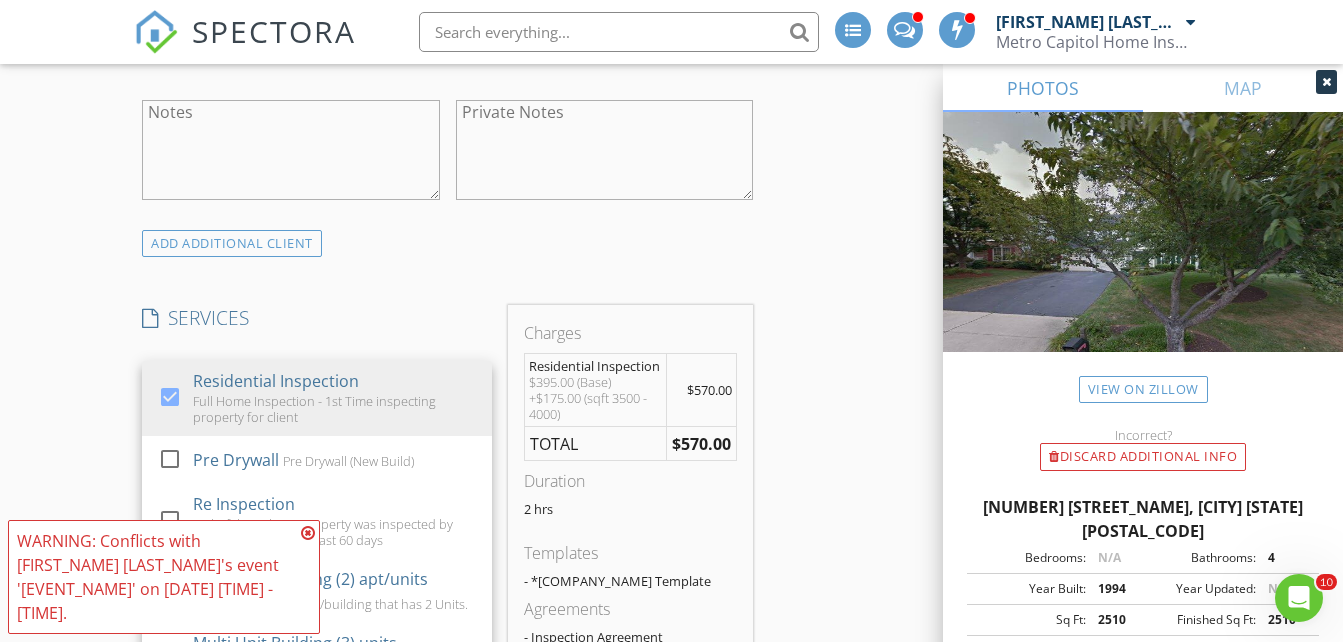 click on "INSPECTOR(S)
check_box_outline_blank   Donald Thompson     check_box   Kevin Patience   PRIMARY   Kevin Patience arrow_drop_down   check_box_outline_blank Kevin Patience specifically requested
Date/Time
08/01/2025 5:00 PM
Location
Address Search       Address 10114 Autumn Ridge Ct   Unit   City Bowie   State MD   Zip 20721   County Prince George's     Square Feet 3710   Year Built 1994   Foundation arrow_drop_down     Kevin Patience     18.2 miles     (29 minutes)
client
check_box Enable Client CC email for this inspection   Client Search     check_box_outline_blank Client is a Company/Organization     First Name Minerva   Last Name Slader   Email minervasla@yahoo.com   CC Email   Phone 301-281-7730         Tags         Notes   Private Notes
ADD ADDITIONAL client
SERVICES" at bounding box center [447, 703] 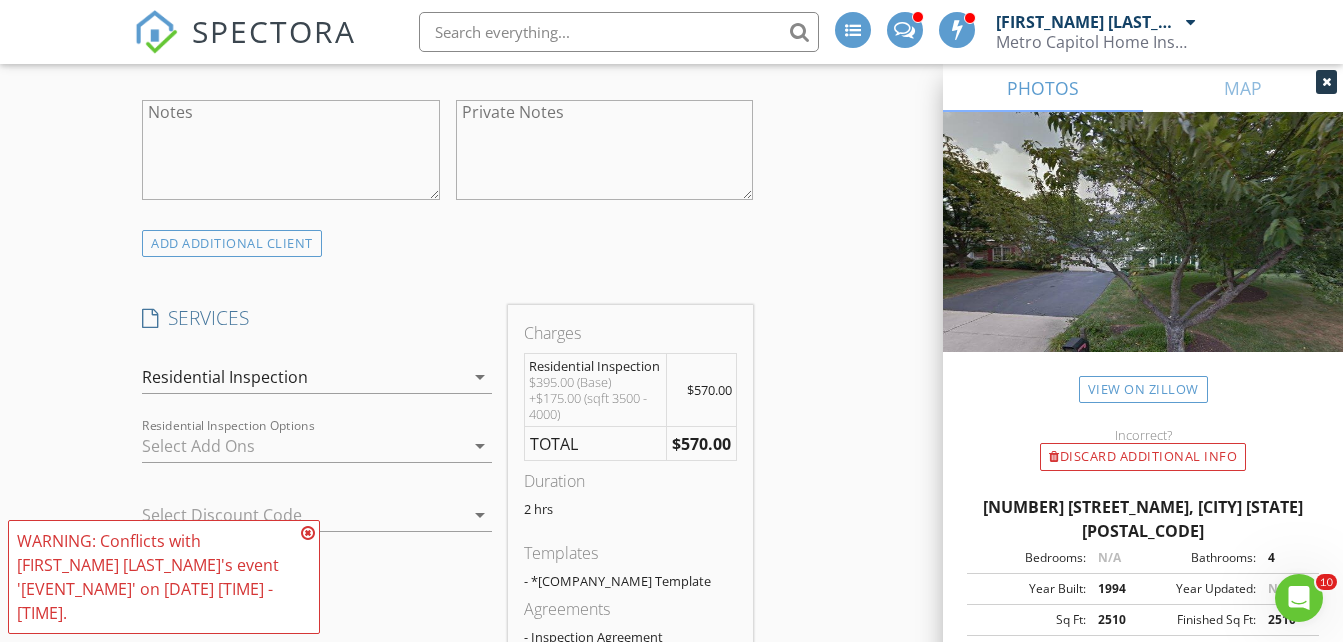 click on "arrow_drop_down" at bounding box center [480, 446] 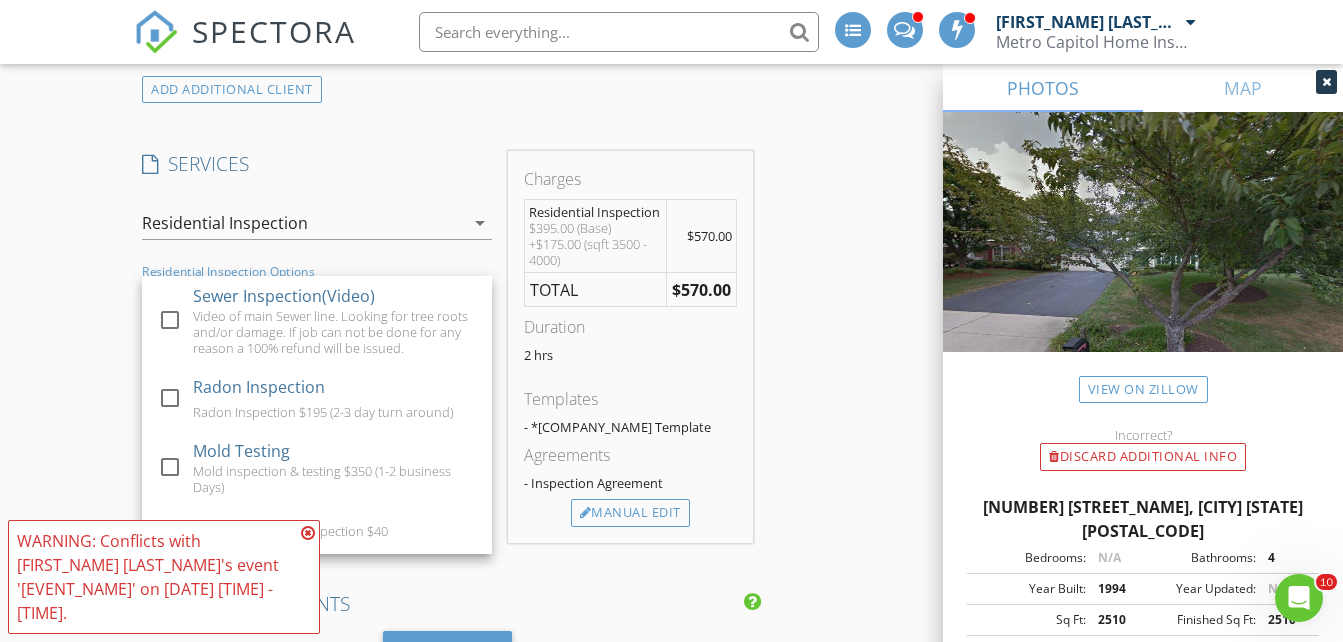 scroll, scrollTop: 1496, scrollLeft: 0, axis: vertical 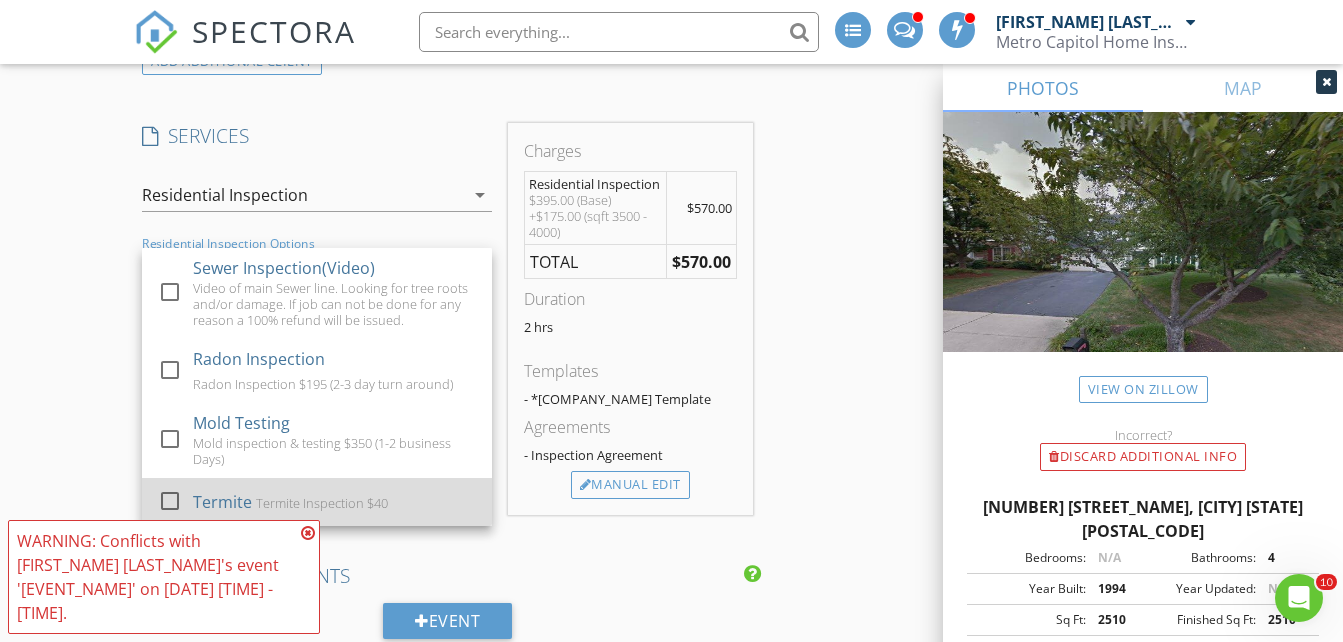 click on "Termite Inspection $40" at bounding box center [322, 503] 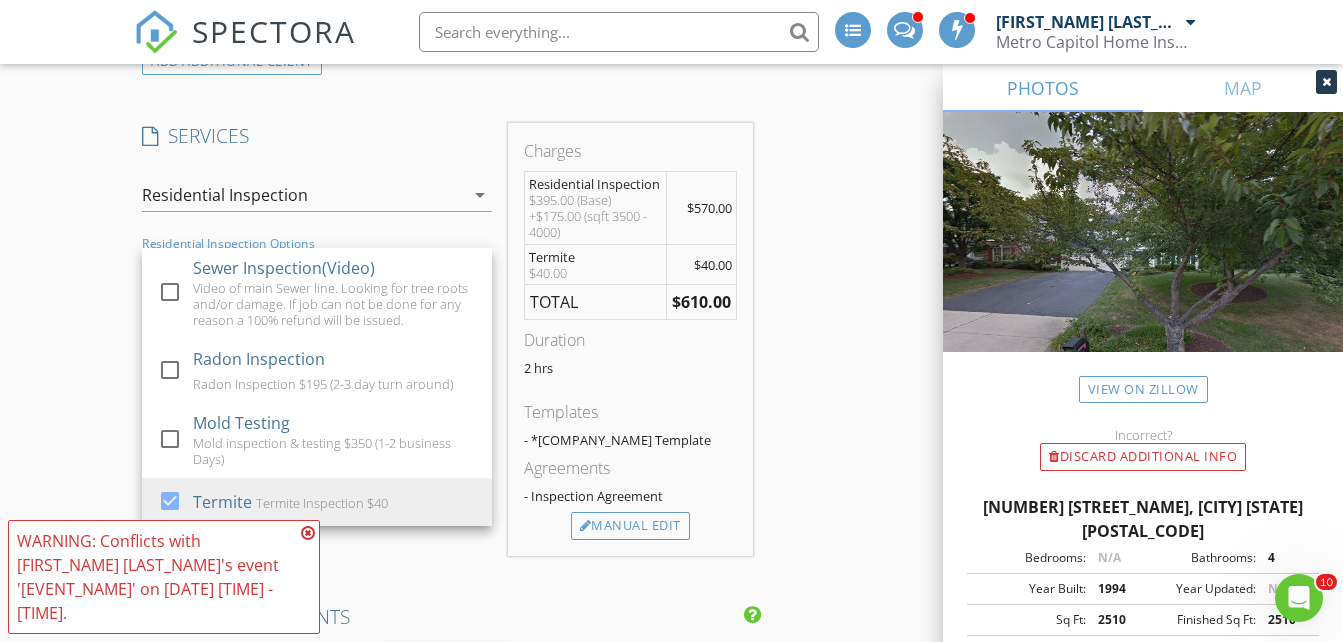 click at bounding box center [308, 533] 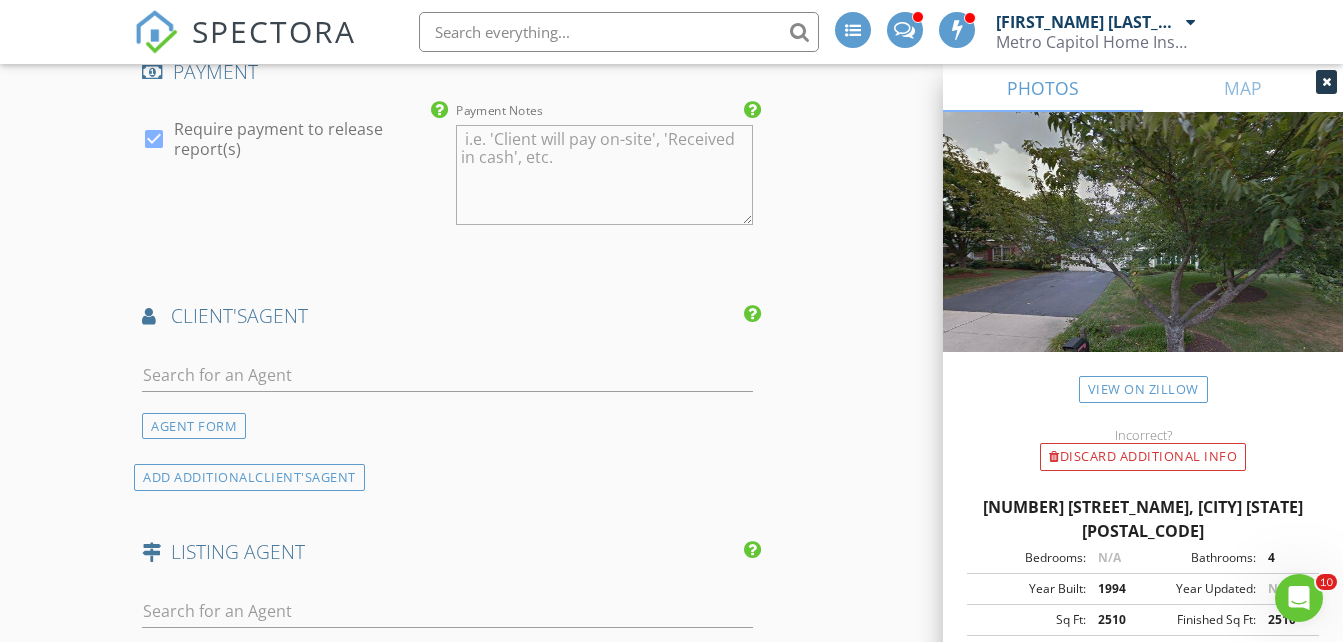 scroll, scrollTop: 2185, scrollLeft: 0, axis: vertical 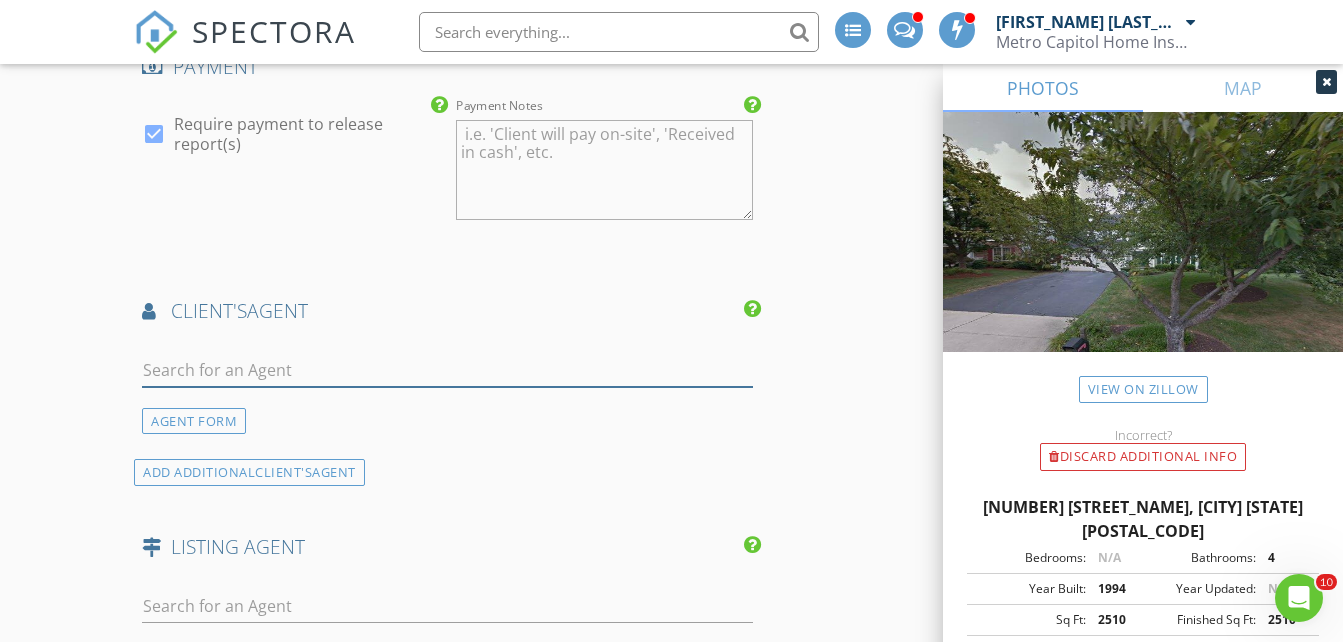 click at bounding box center [447, 370] 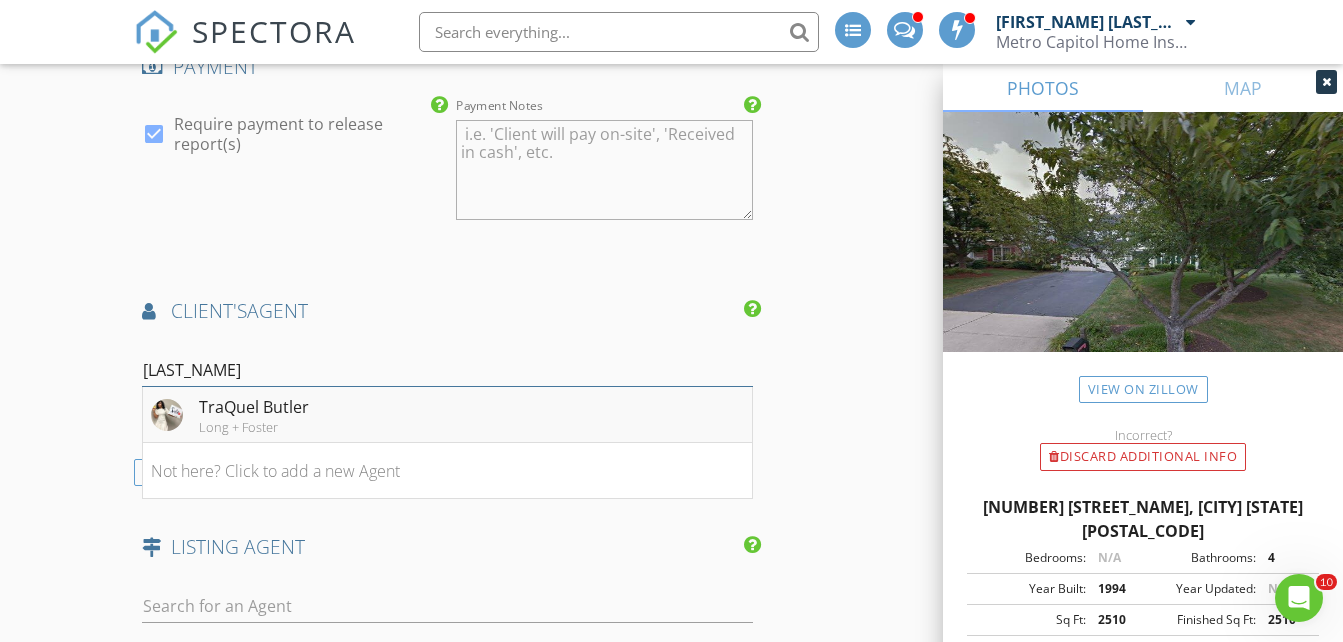 type on "Traq" 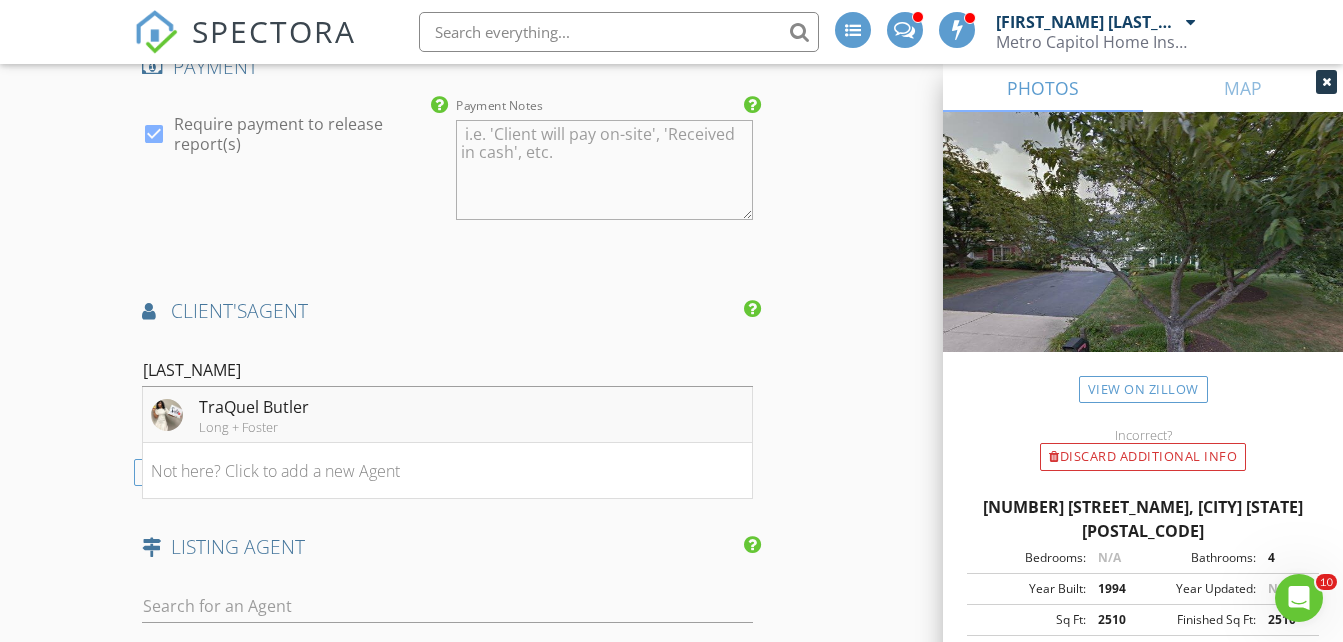 click on "TraQuel Butler" at bounding box center (254, 407) 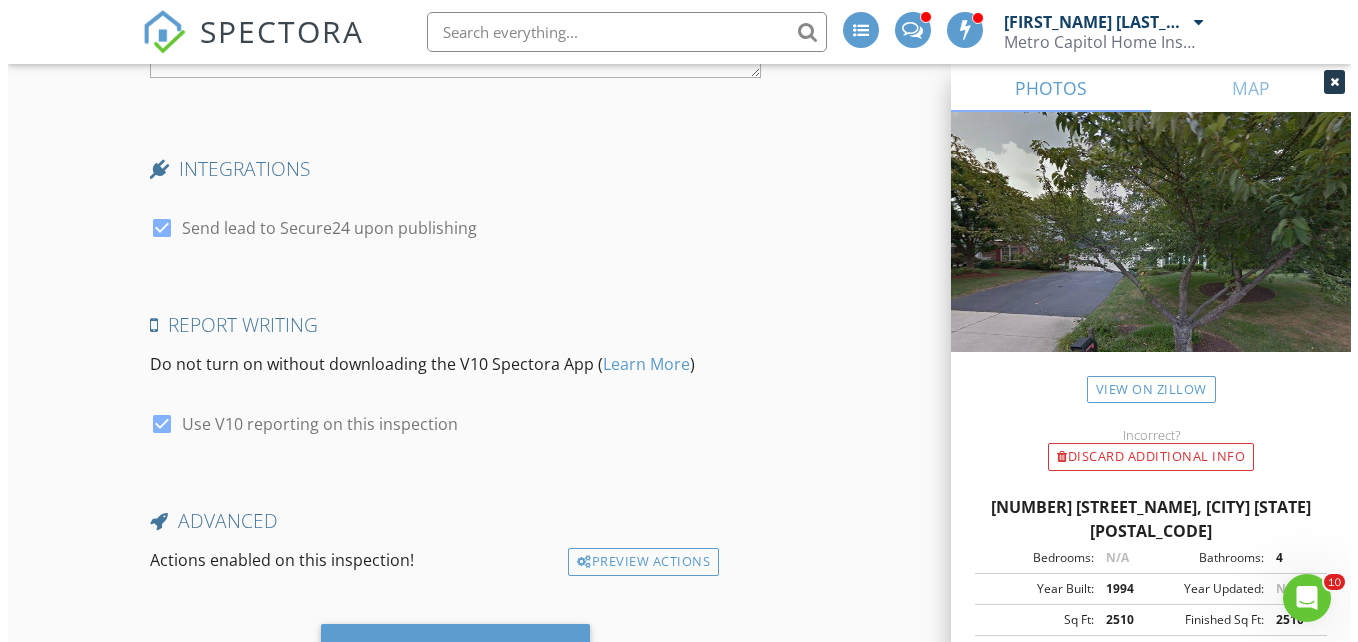 scroll, scrollTop: 3747, scrollLeft: 0, axis: vertical 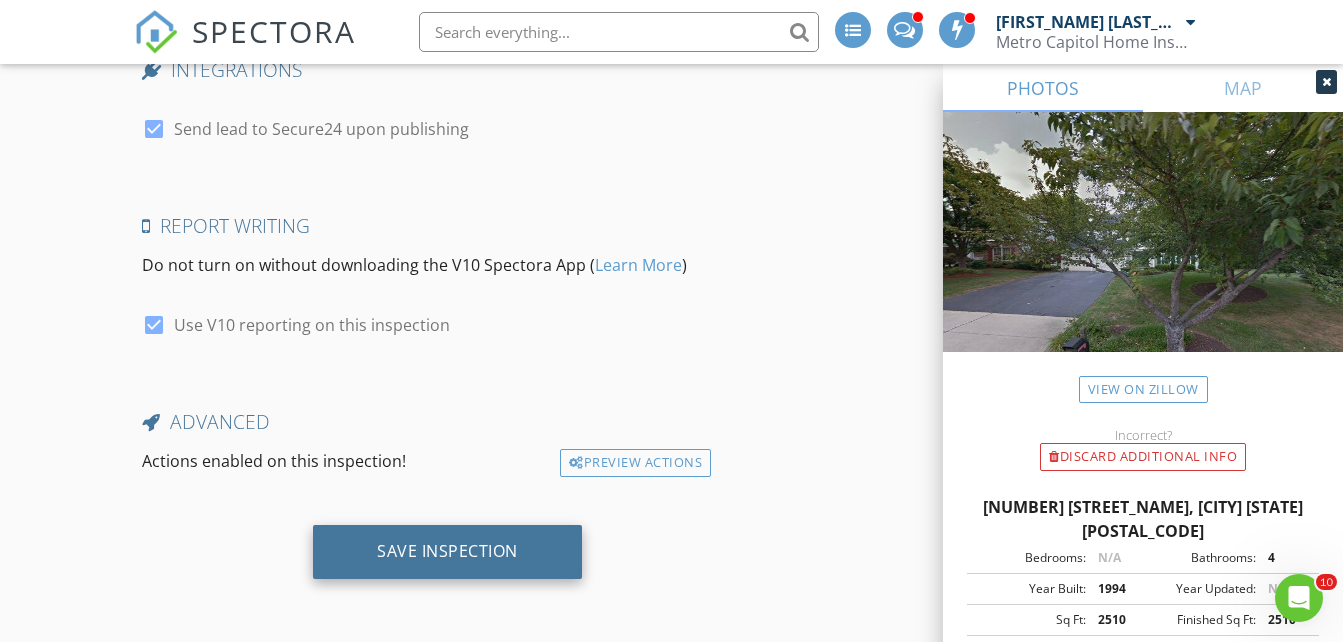 click on "Save Inspection" at bounding box center [447, 552] 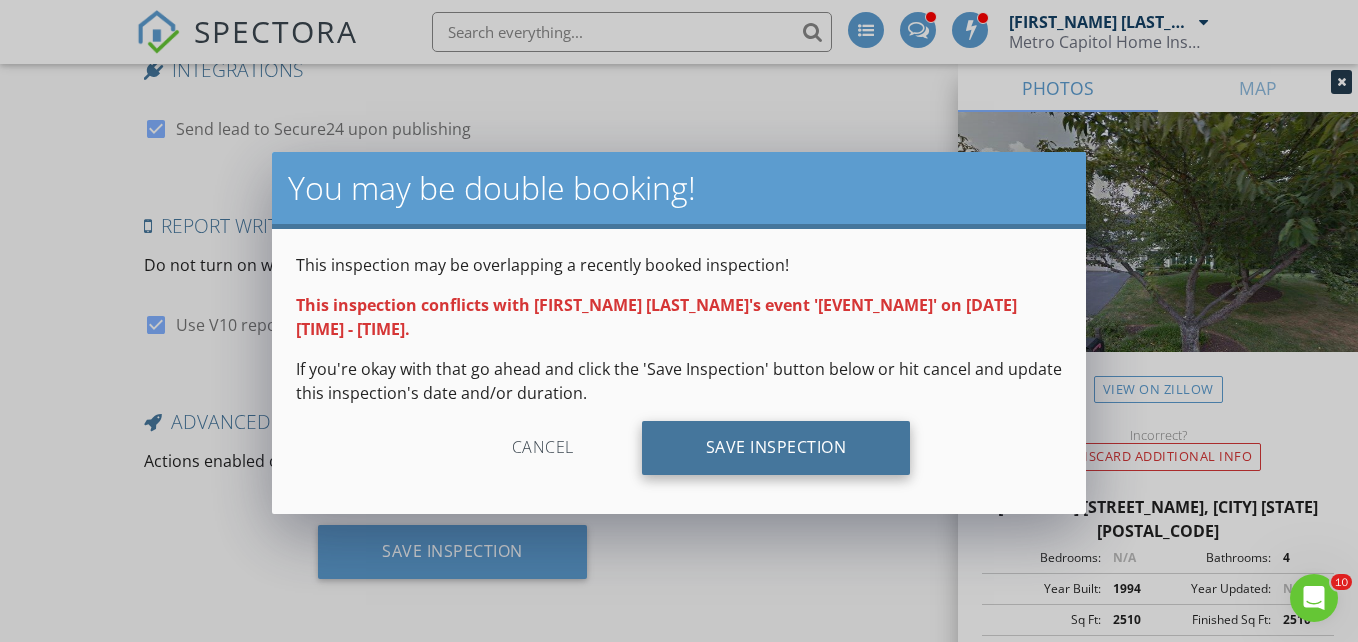 click on "Save Inspection" at bounding box center [776, 448] 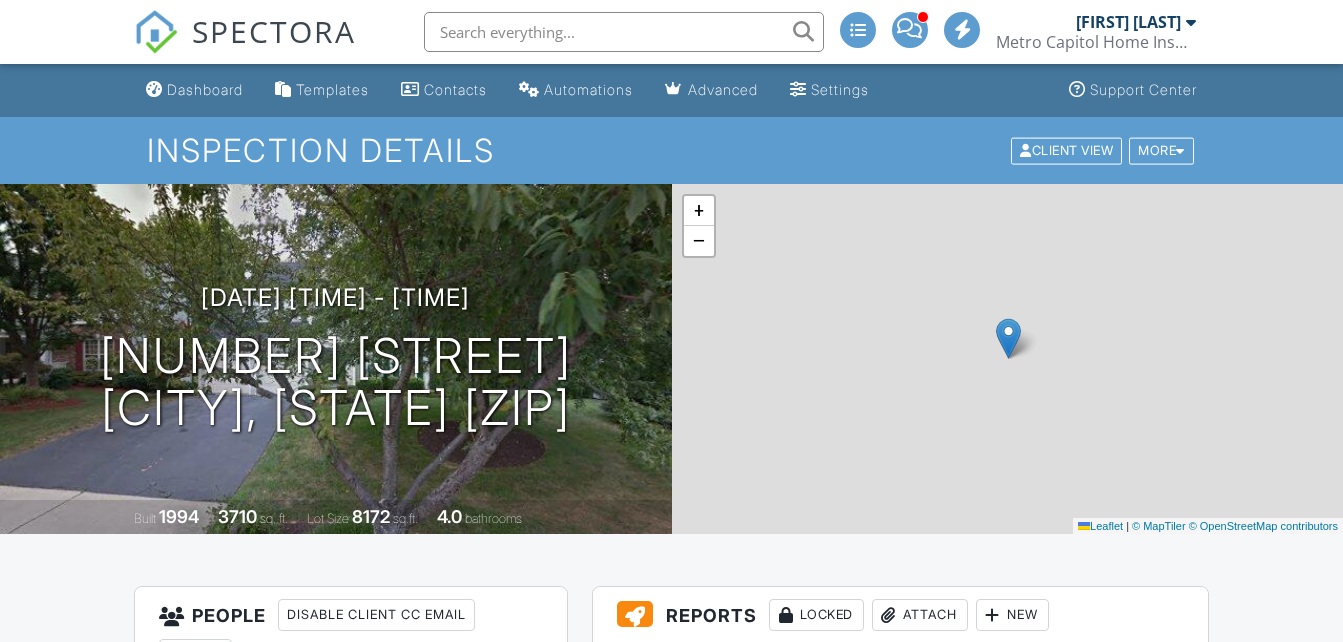 scroll, scrollTop: 0, scrollLeft: 0, axis: both 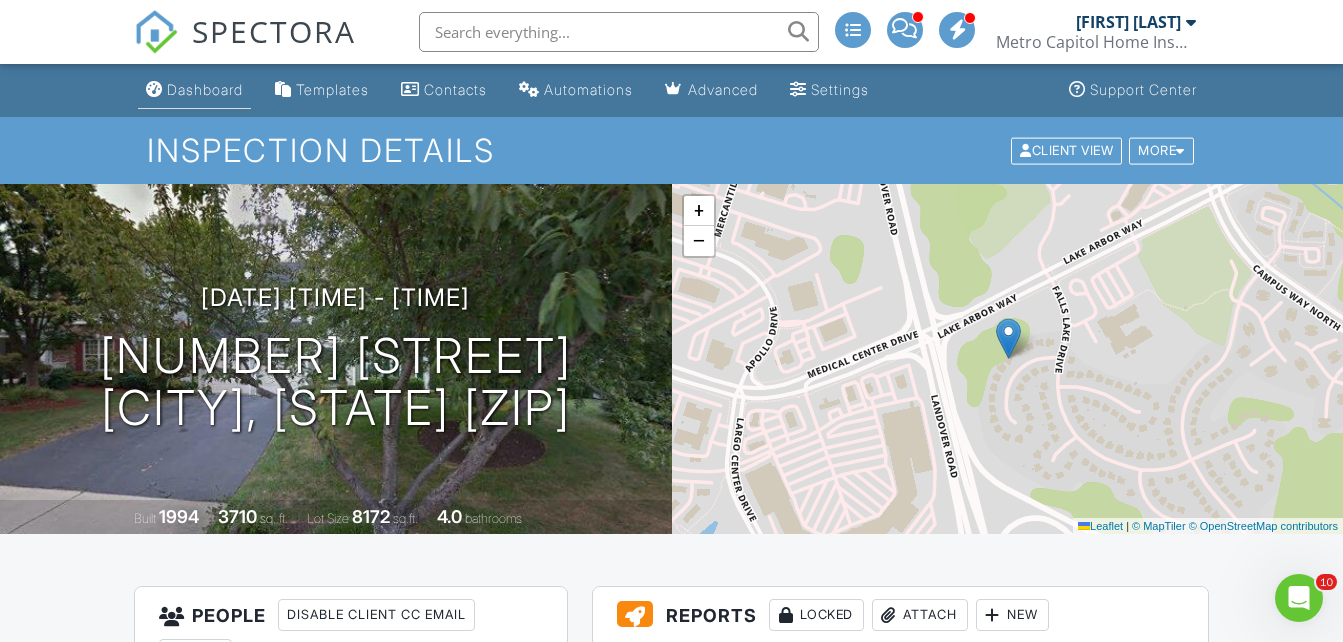 click on "Dashboard" at bounding box center [205, 89] 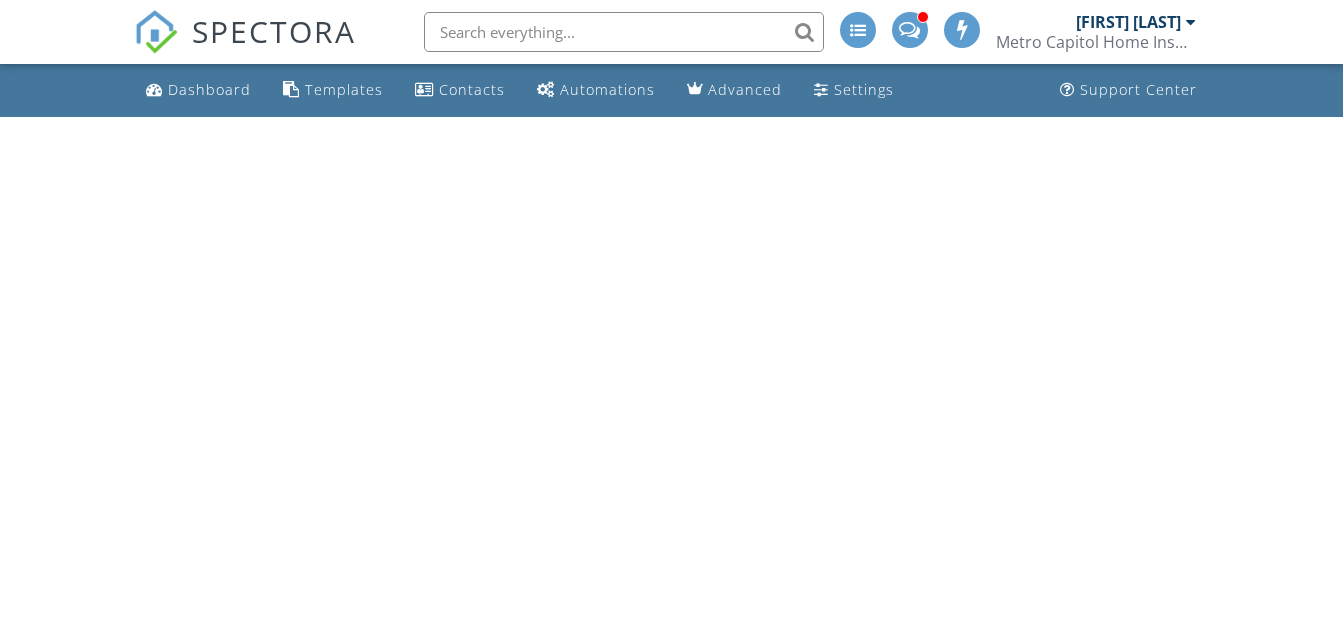 scroll, scrollTop: 0, scrollLeft: 0, axis: both 